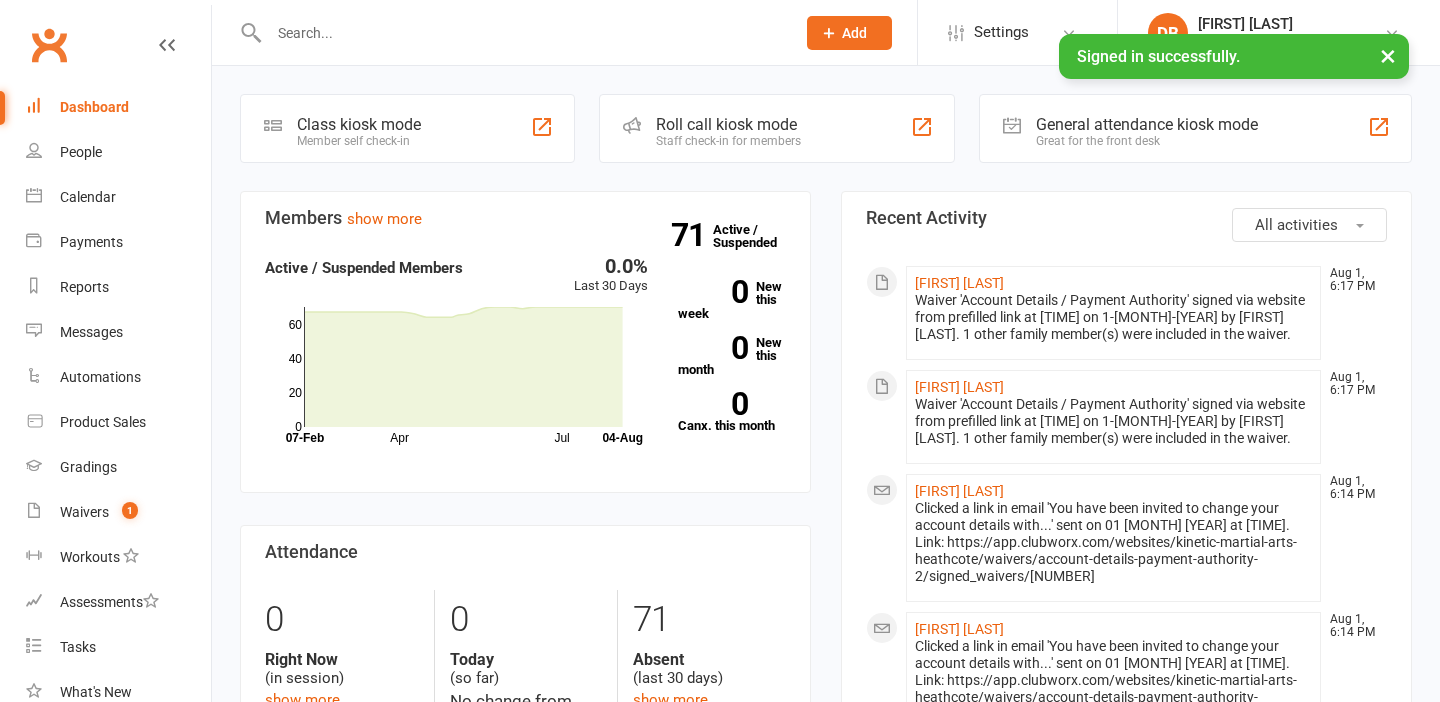 scroll, scrollTop: 0, scrollLeft: 0, axis: both 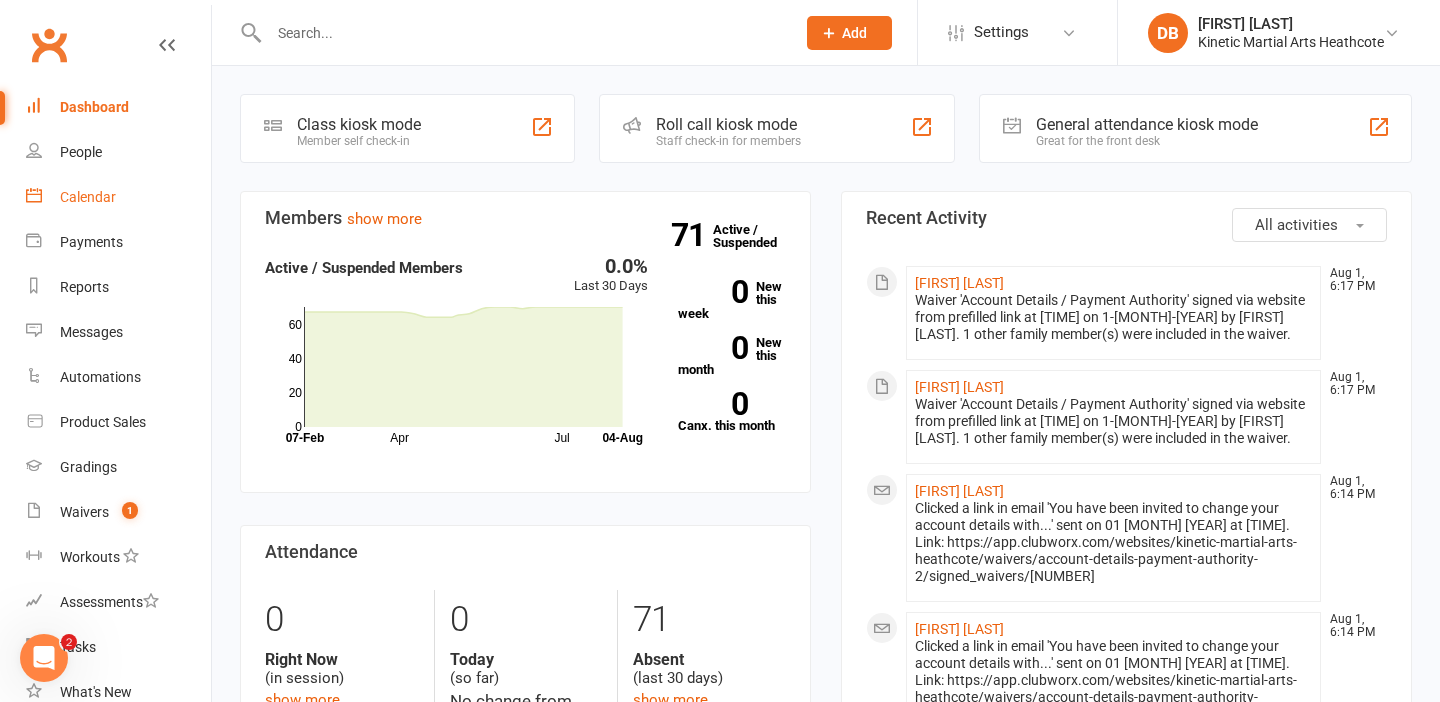 click on "Calendar" at bounding box center (88, 197) 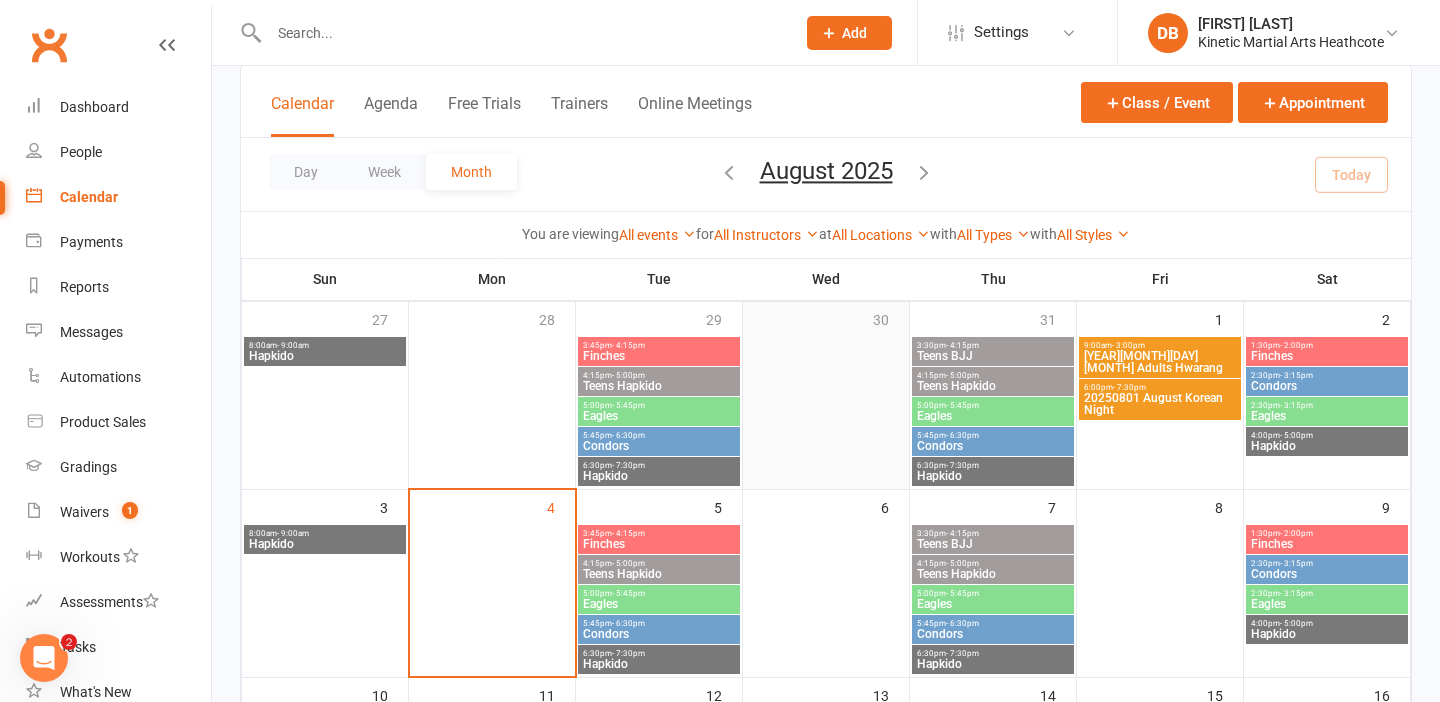 scroll, scrollTop: 151, scrollLeft: 0, axis: vertical 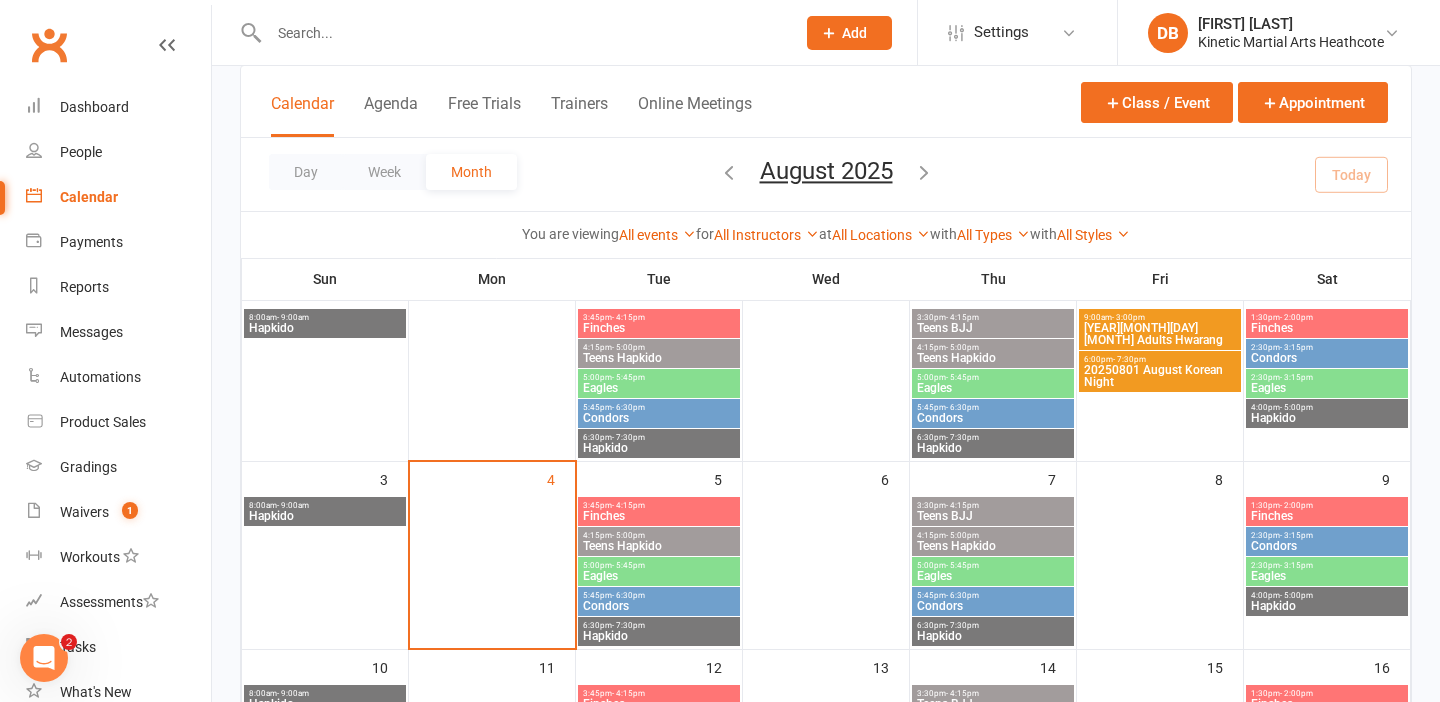 click on "[YEAR][MONTH][DAY] [MONTH] Adults Hwarang" at bounding box center (1160, 334) 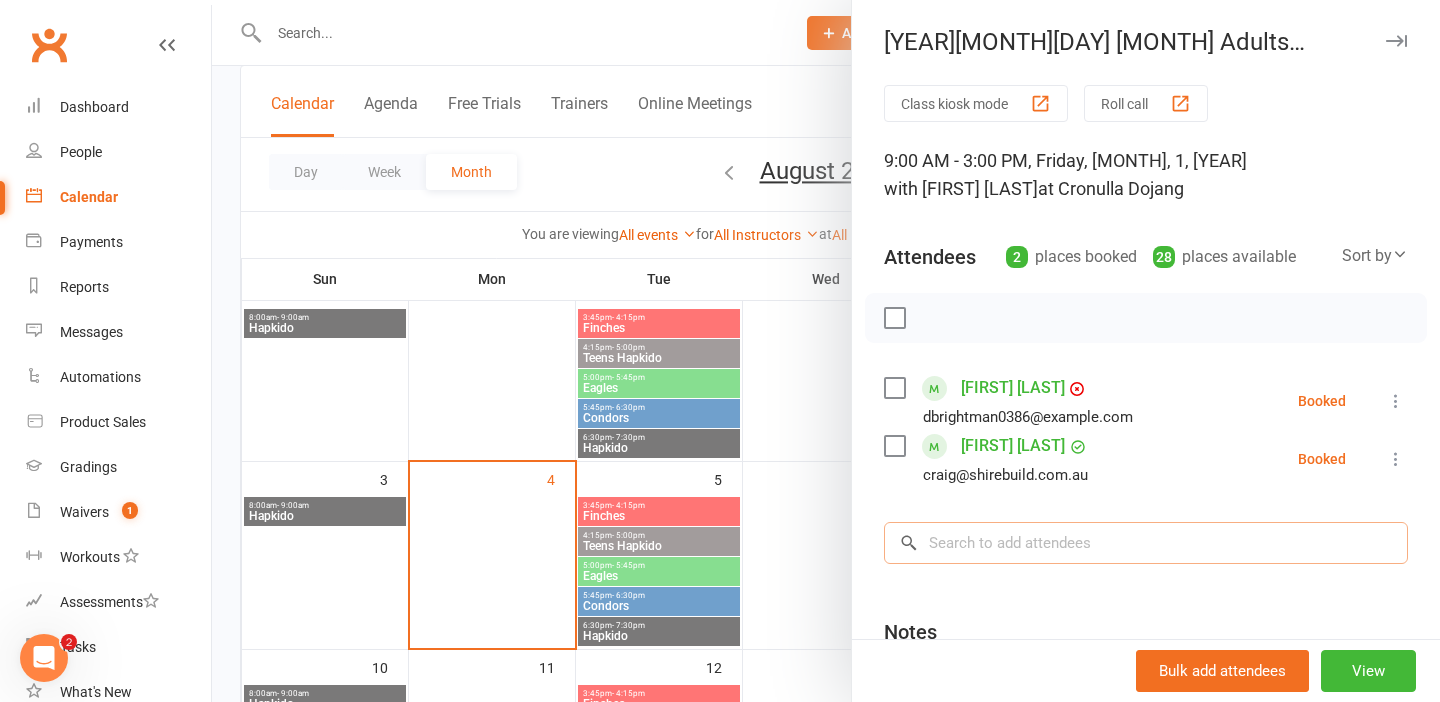 click at bounding box center (1146, 543) 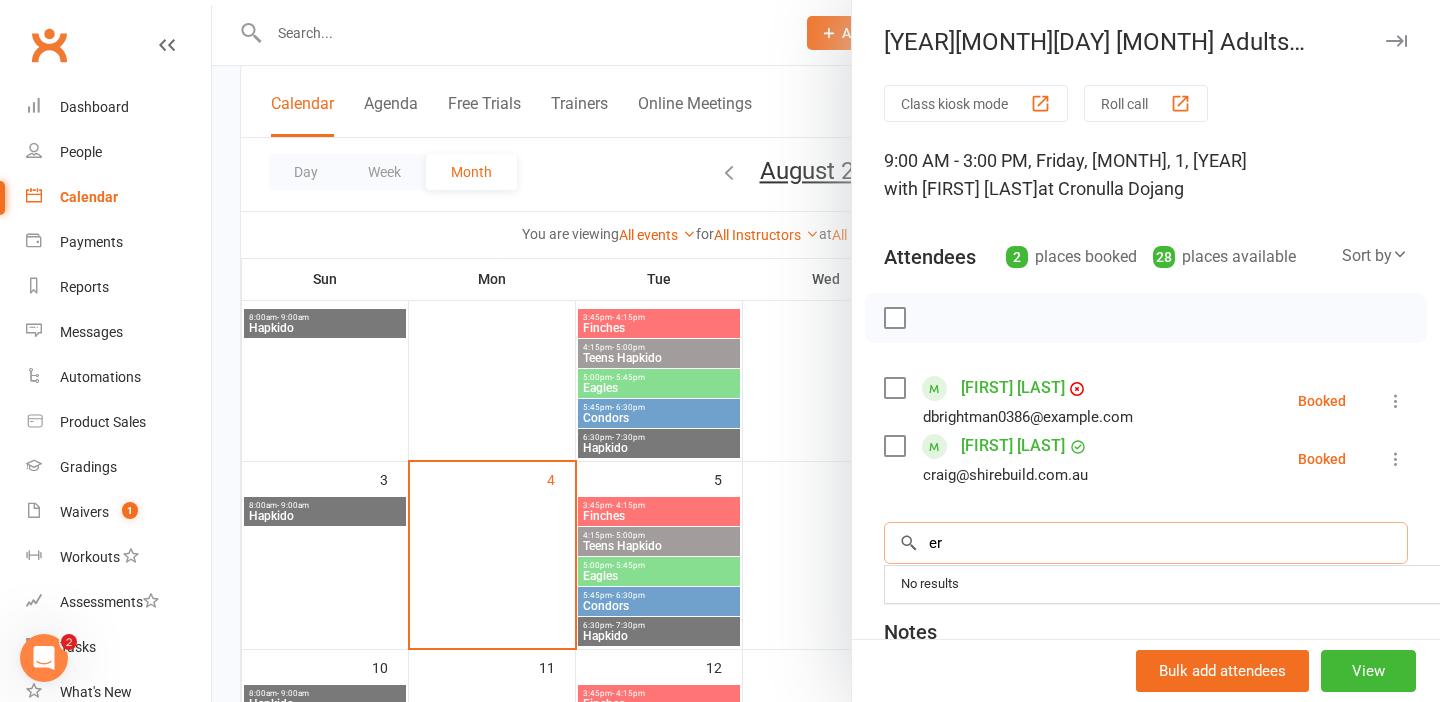 type on "e" 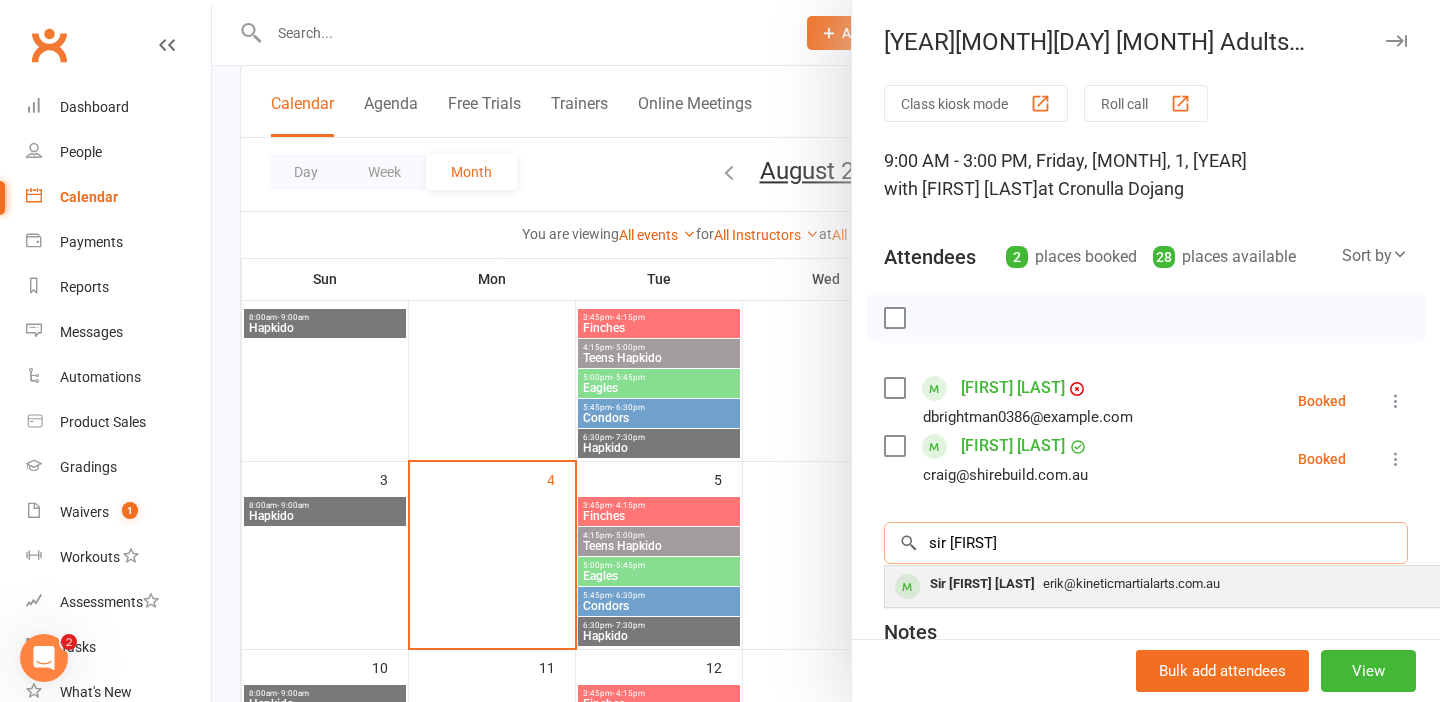 type on "sir [FIRST]" 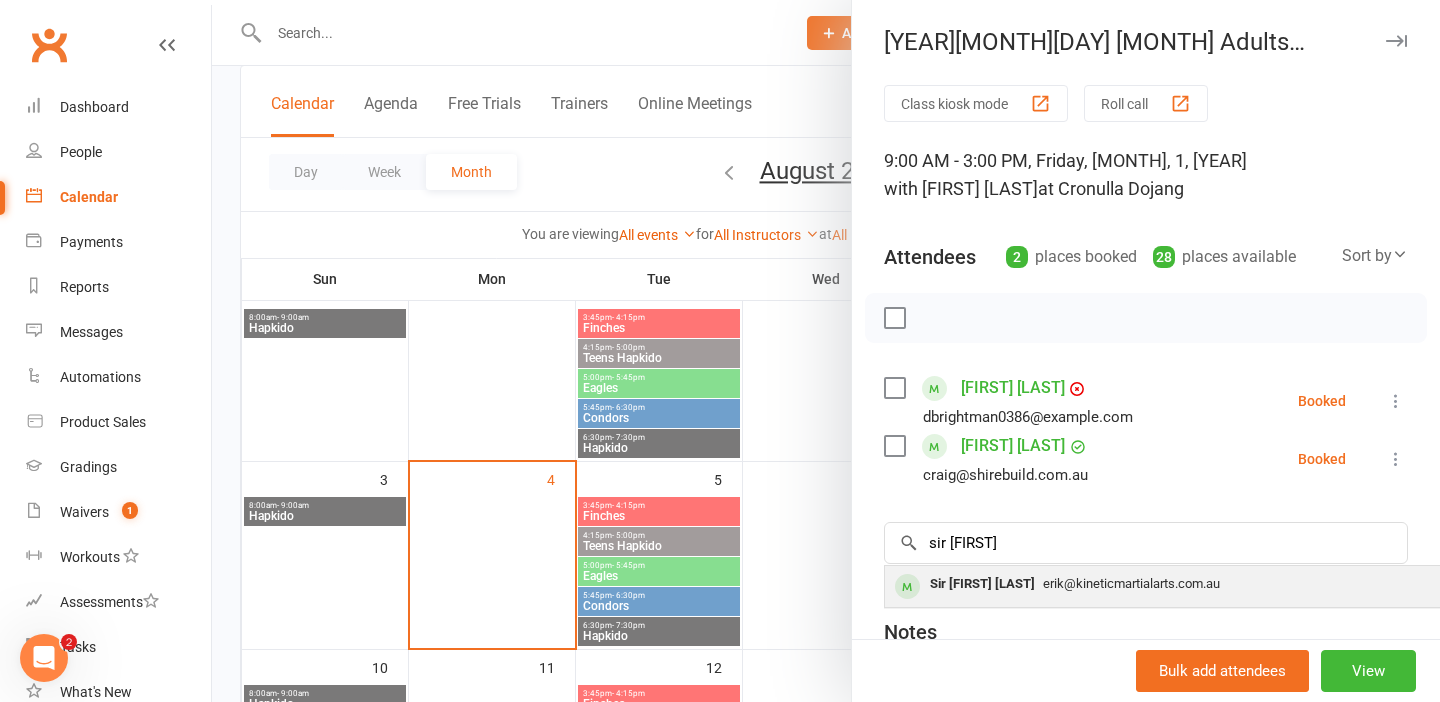 click on "Sir [FIRST] [LAST]" at bounding box center [982, 584] 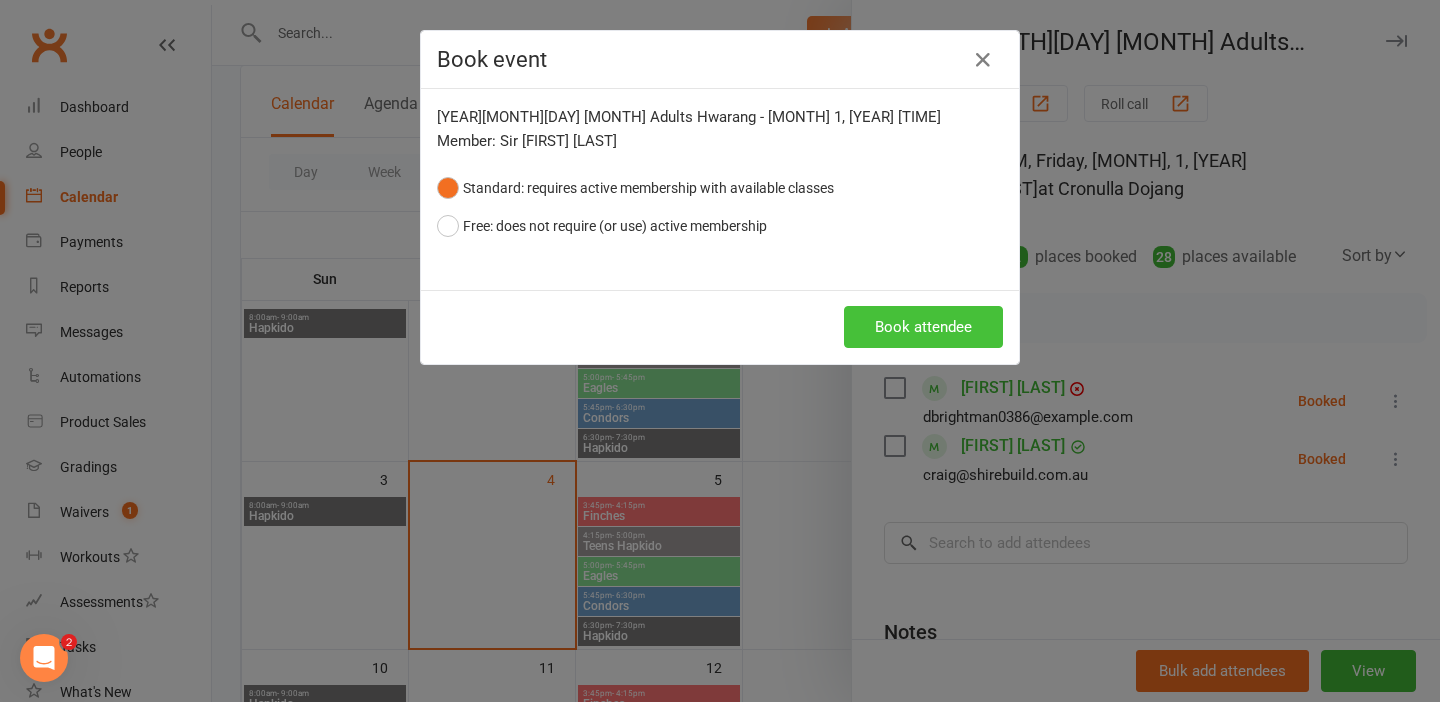 click on "Book attendee" at bounding box center (923, 327) 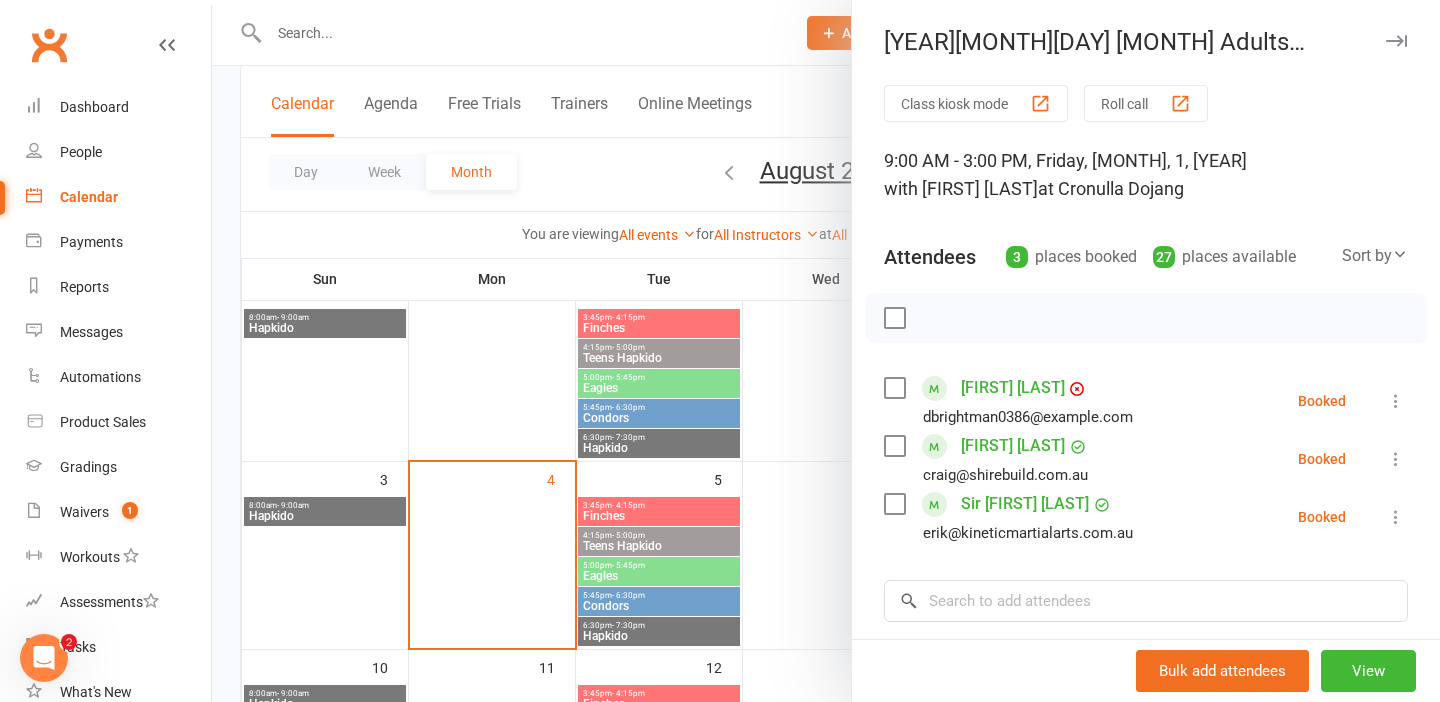 click on "[FIRST] [LAST]" at bounding box center [1013, 446] 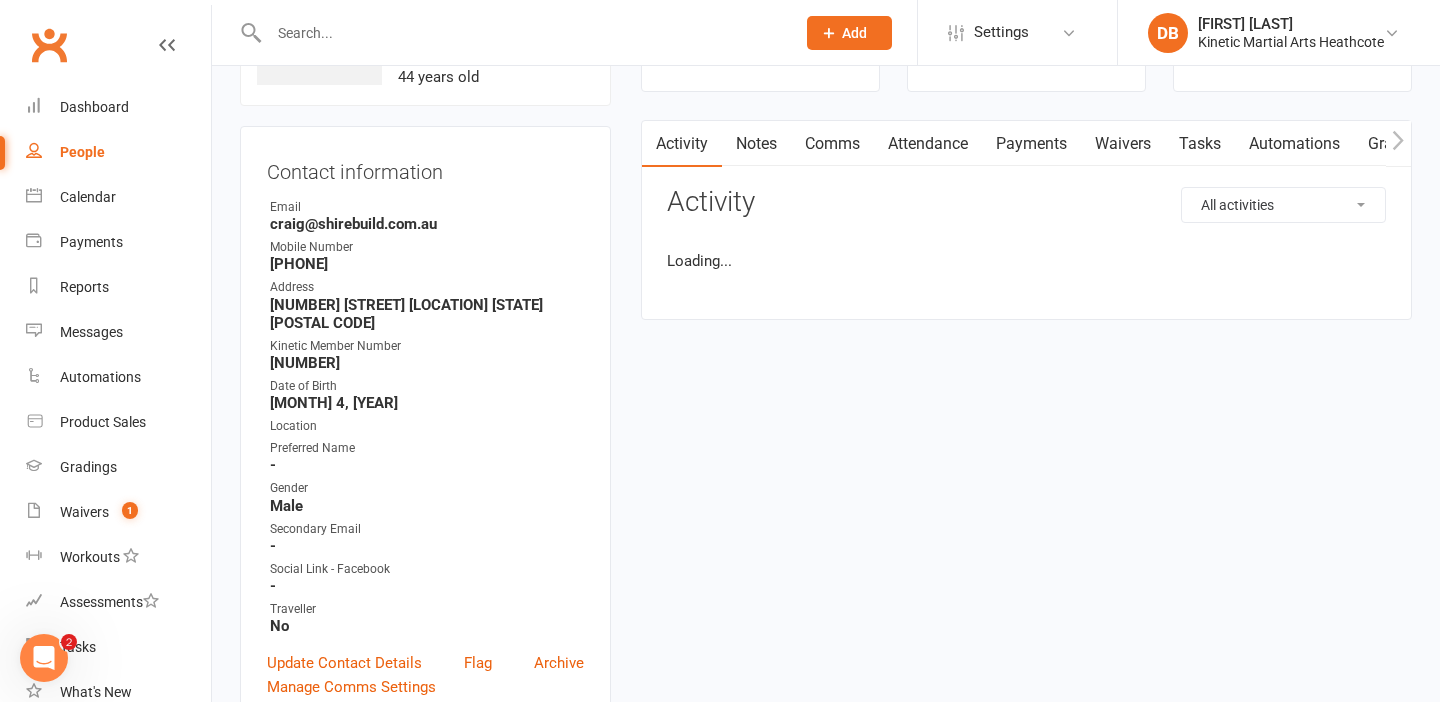 scroll, scrollTop: 0, scrollLeft: 0, axis: both 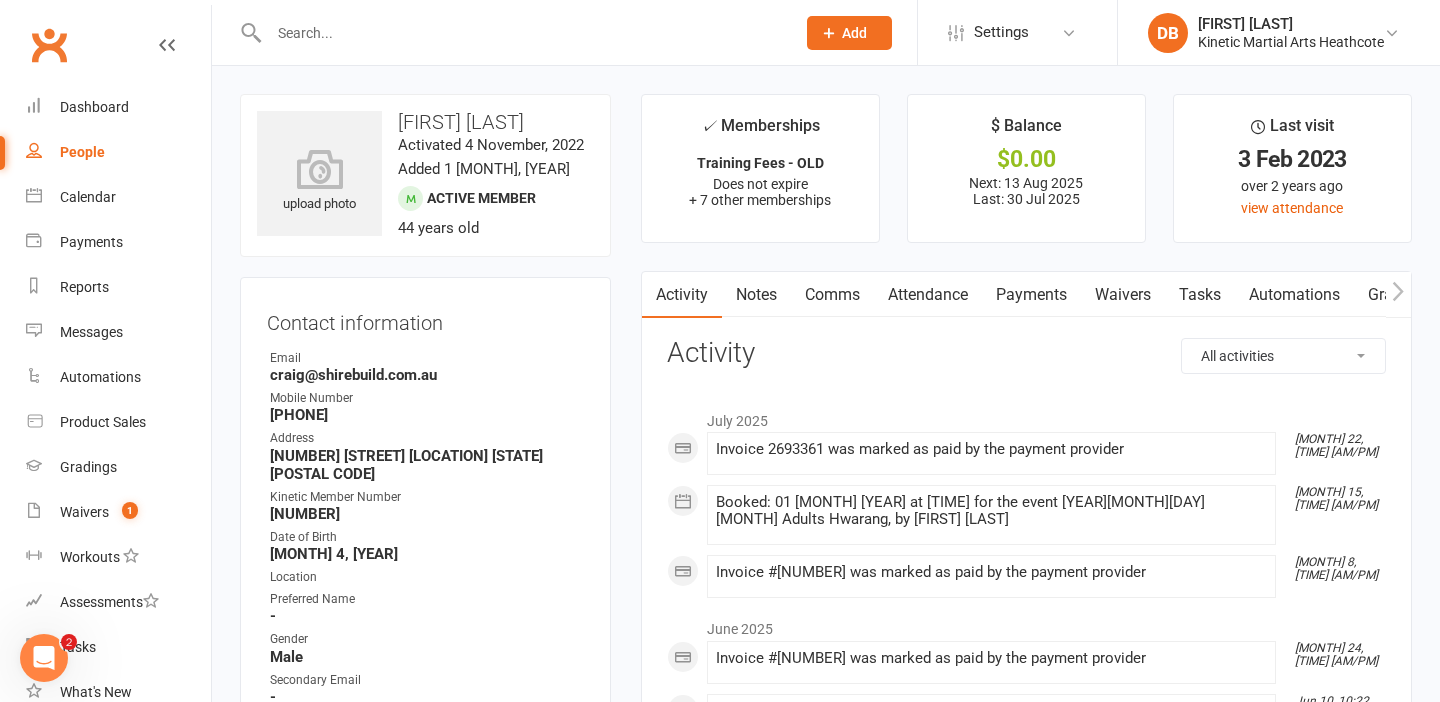 click on "Attendance" at bounding box center (928, 295) 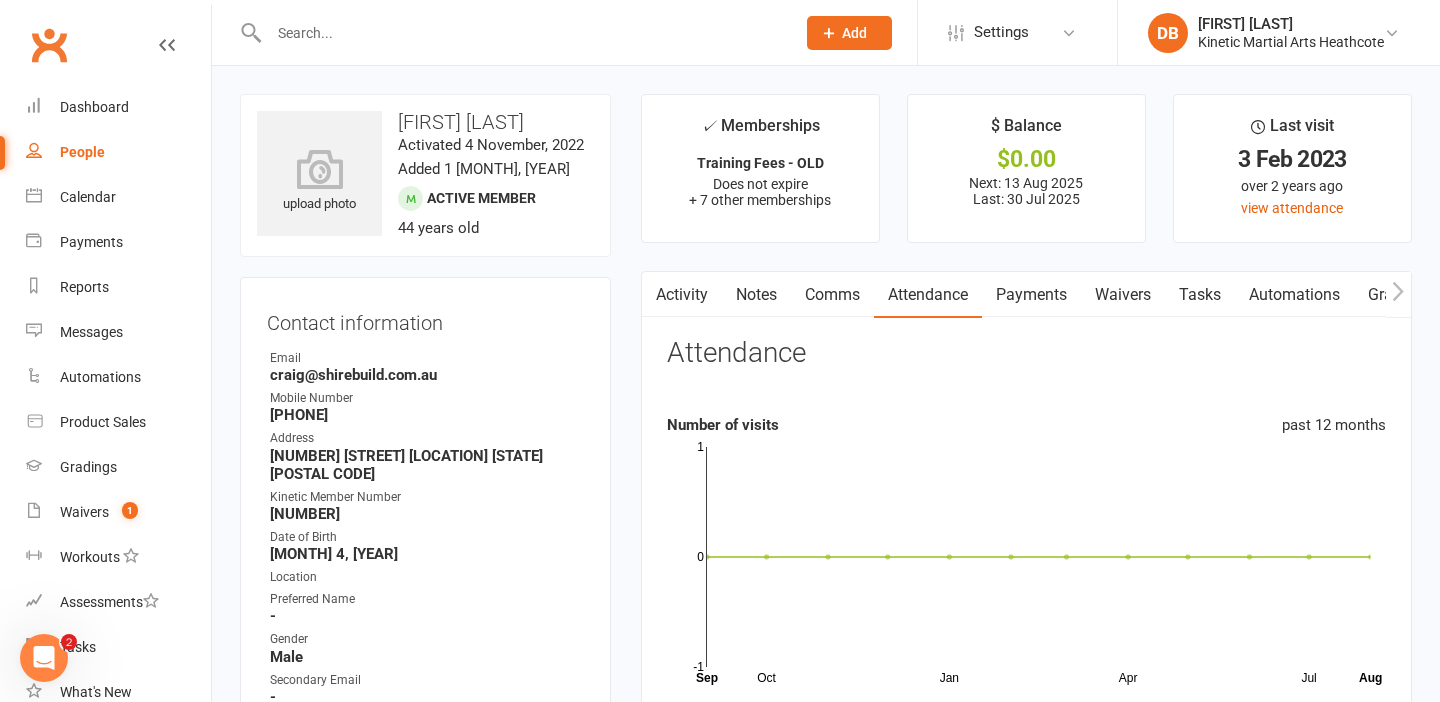 click on "Notes" at bounding box center [756, 295] 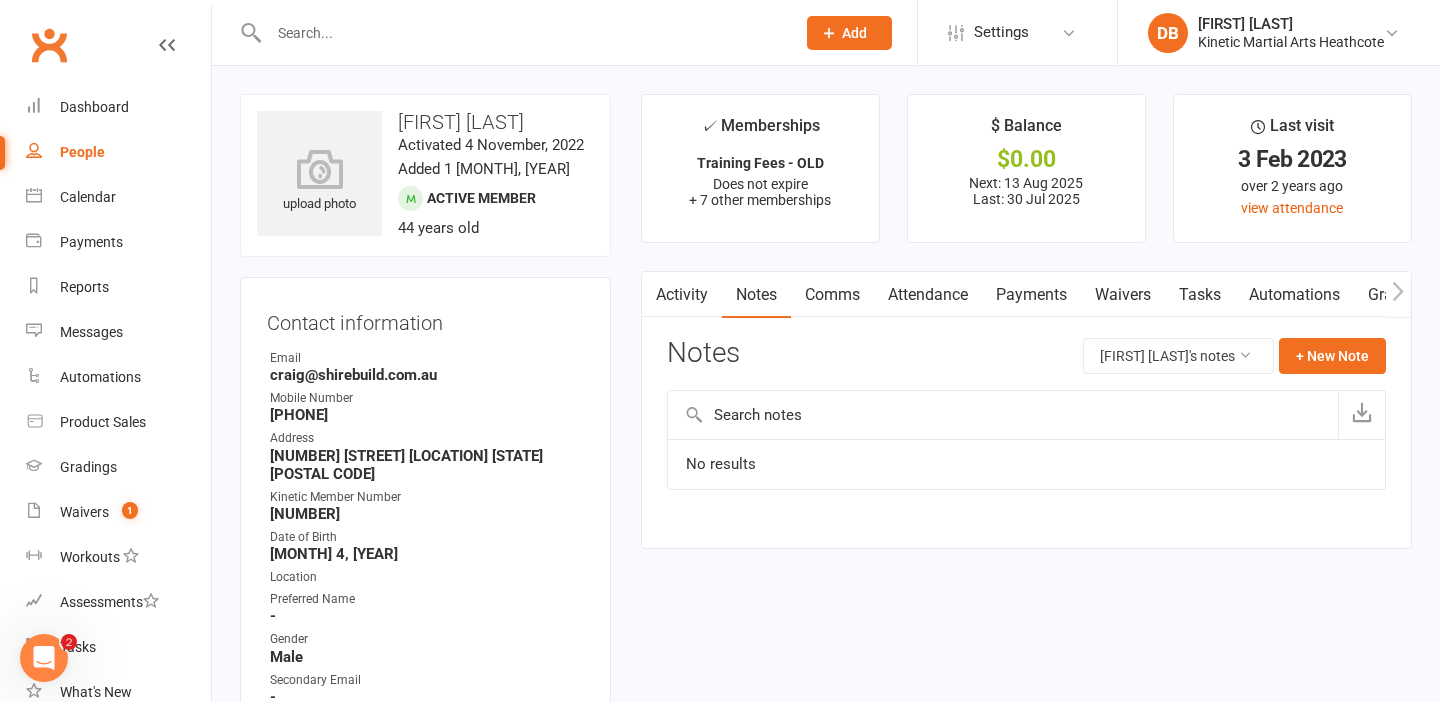 click on "Payments" at bounding box center [1031, 295] 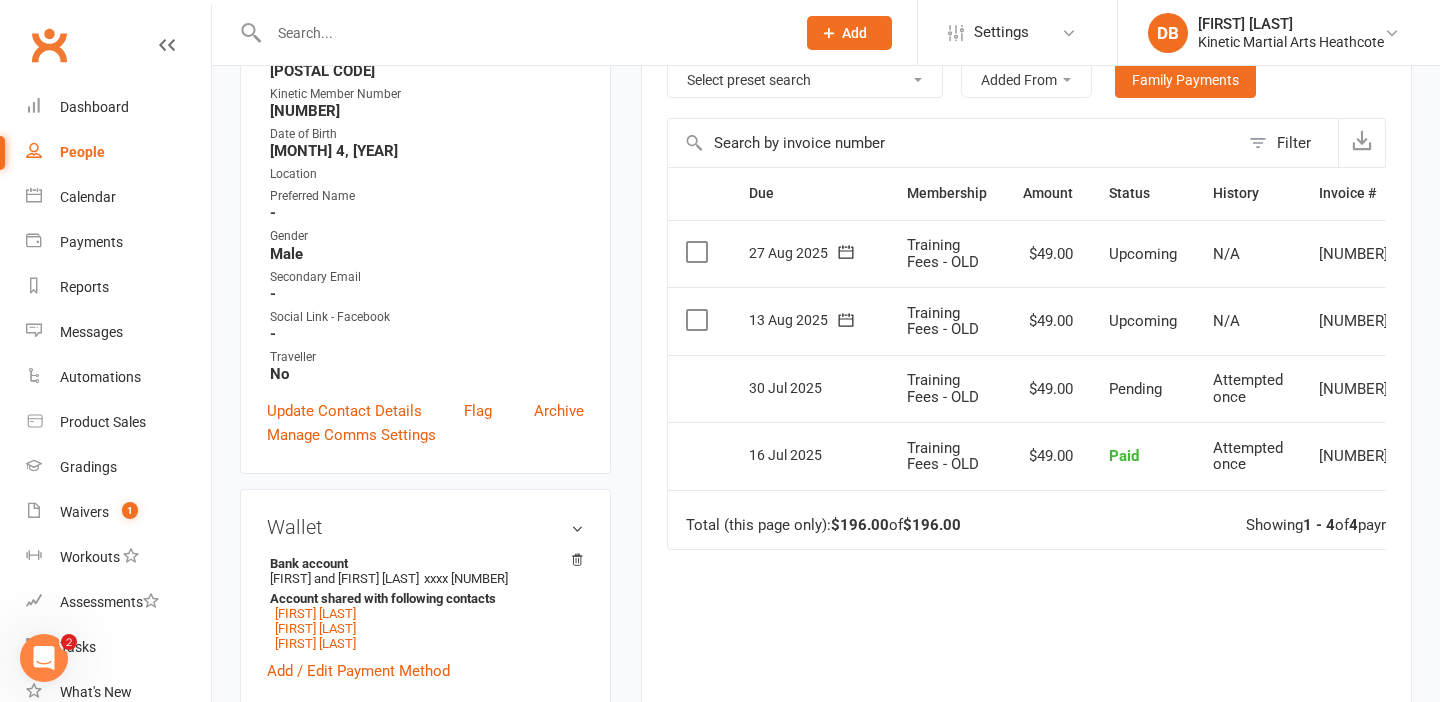 scroll, scrollTop: 416, scrollLeft: 0, axis: vertical 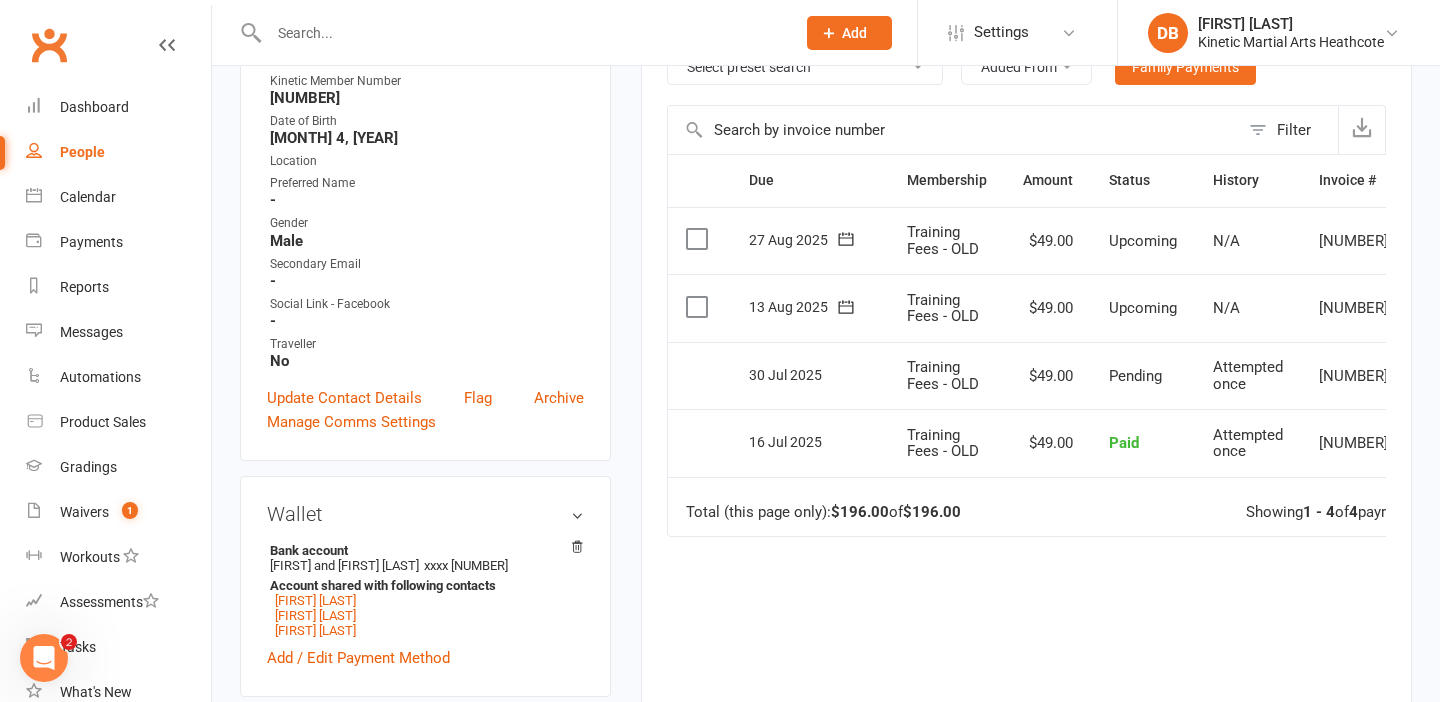 click on "-" at bounding box center [427, 281] 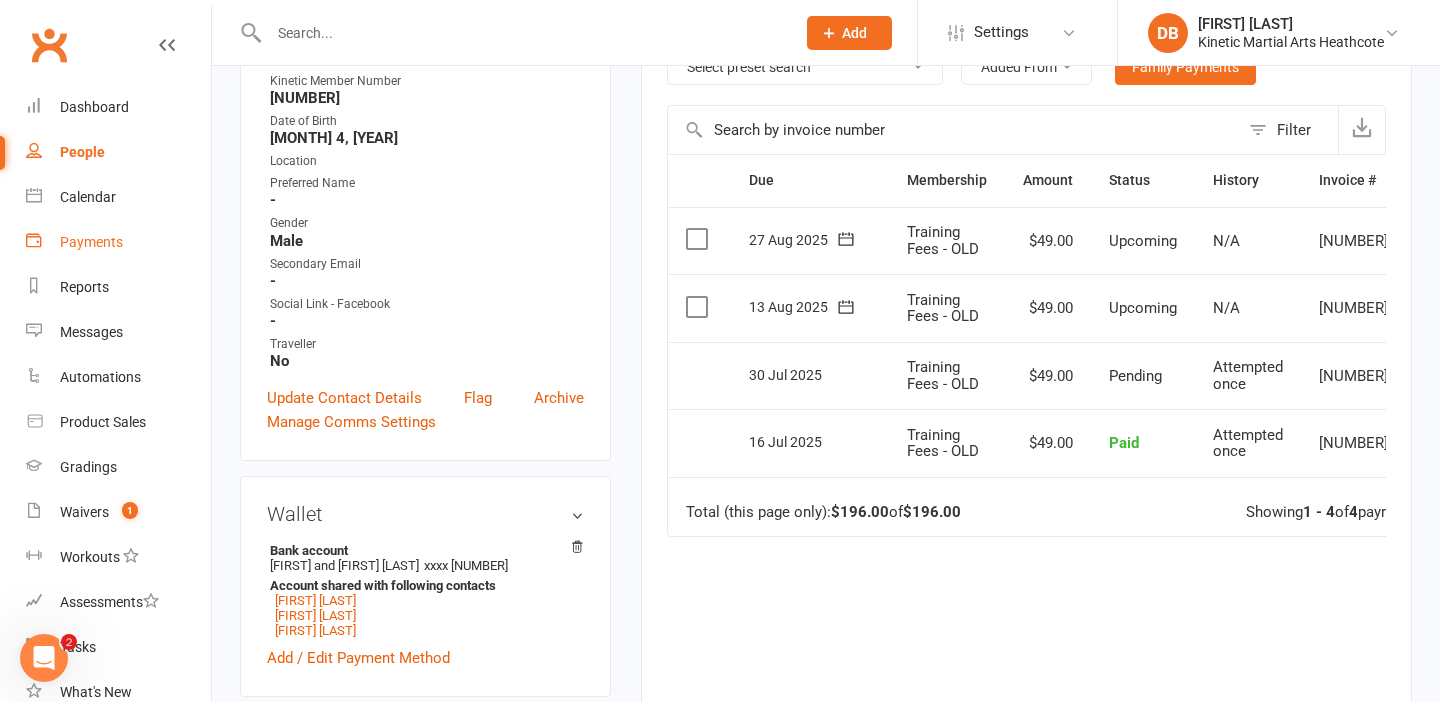 click on "Payments" at bounding box center (91, 242) 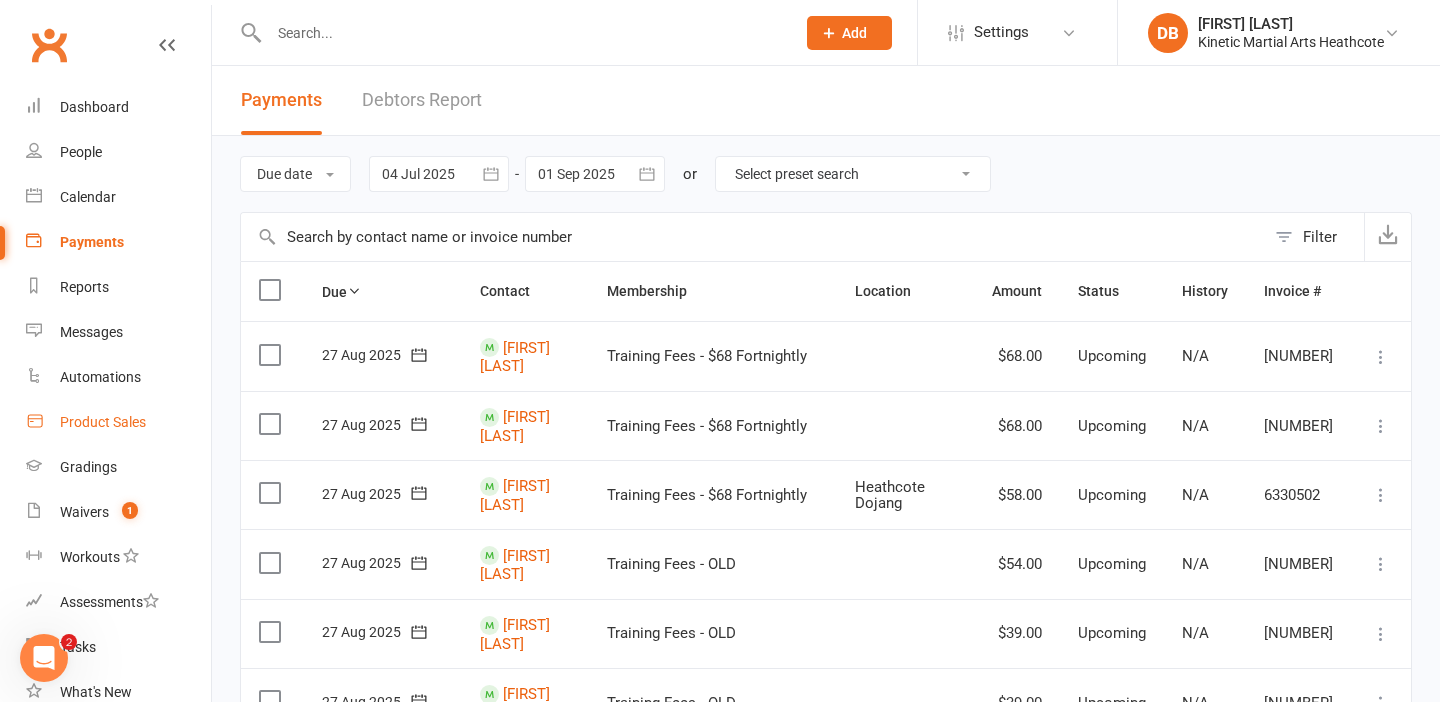 click on "Product Sales" at bounding box center (103, 422) 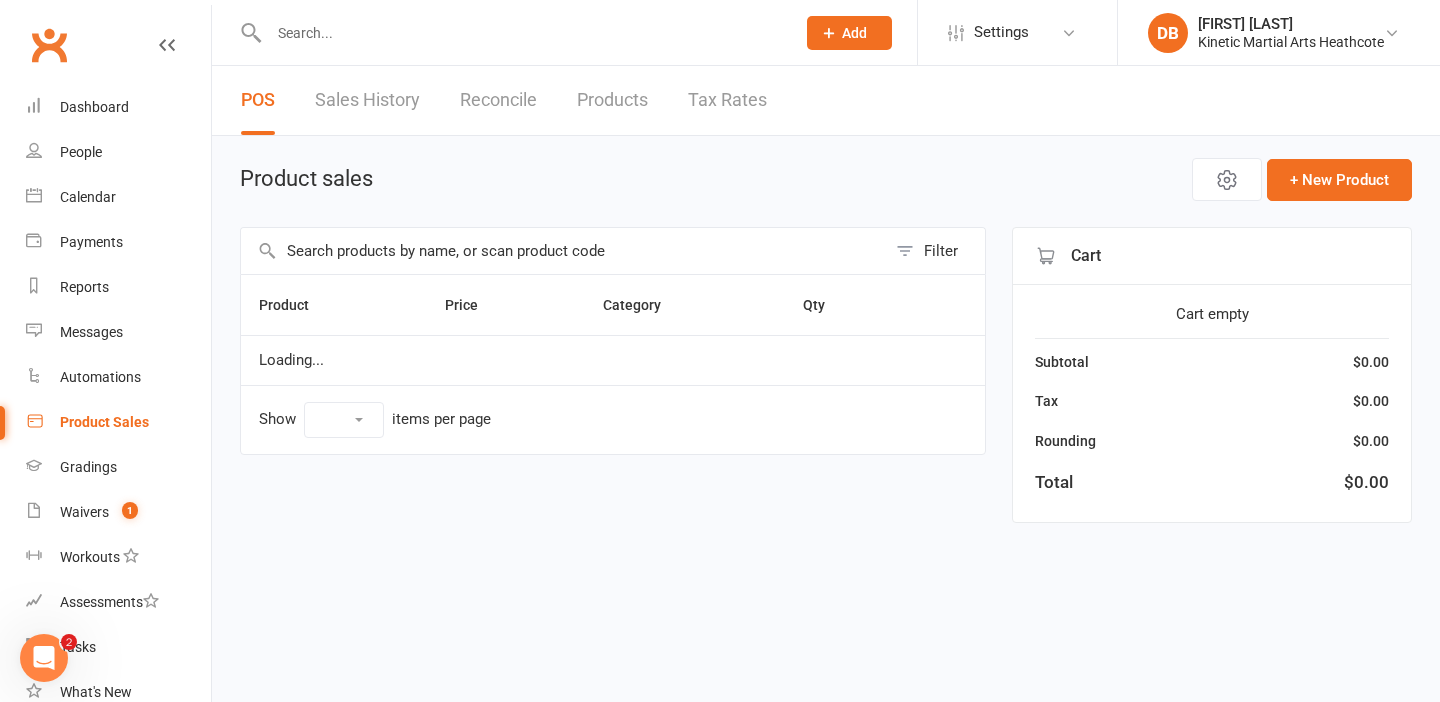 select on "10" 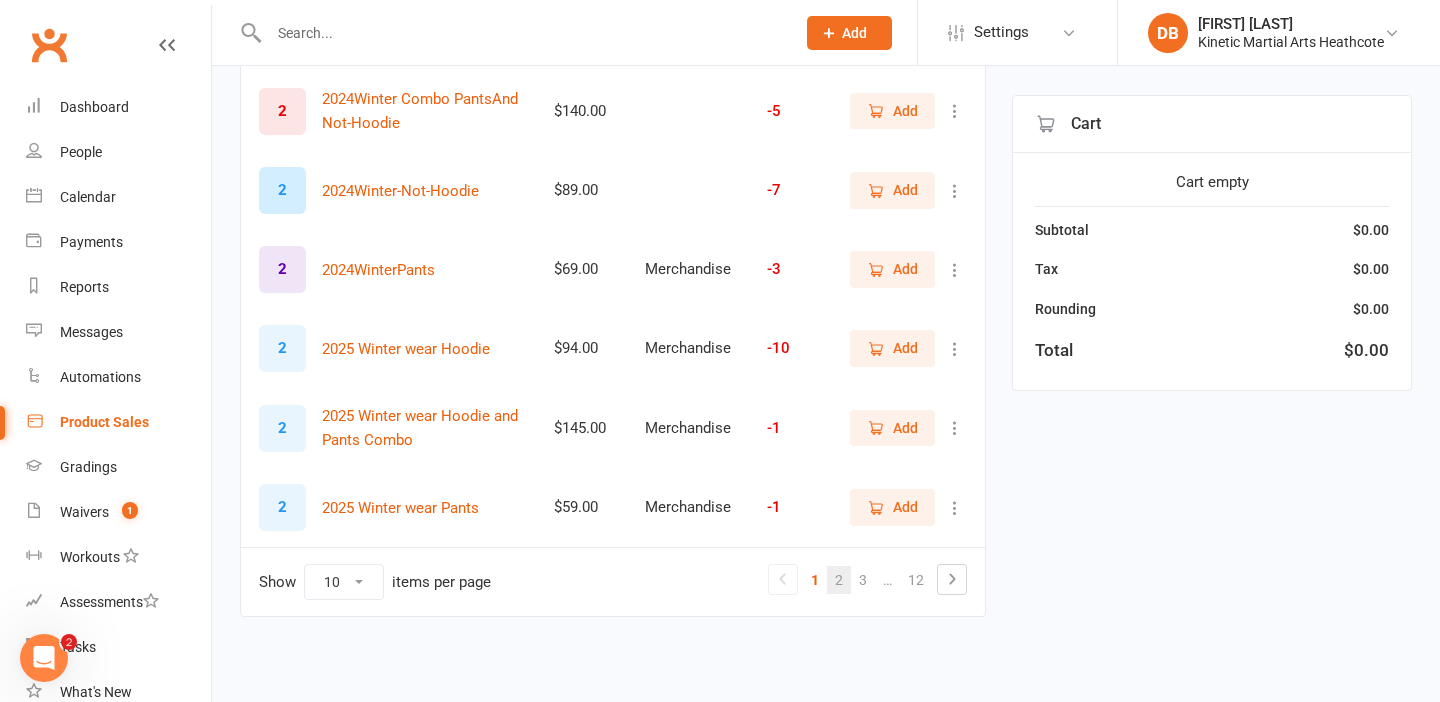 scroll, scrollTop: 0, scrollLeft: 0, axis: both 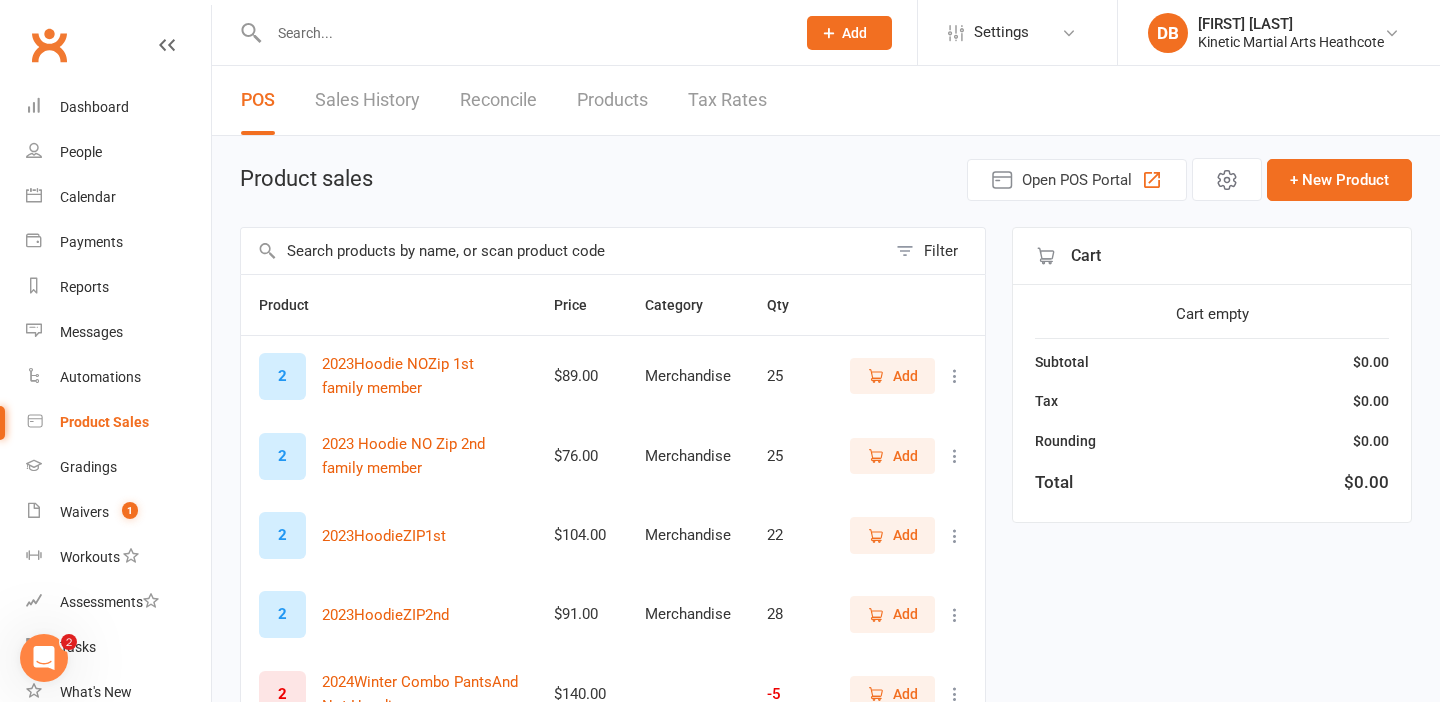 click at bounding box center [563, 251] 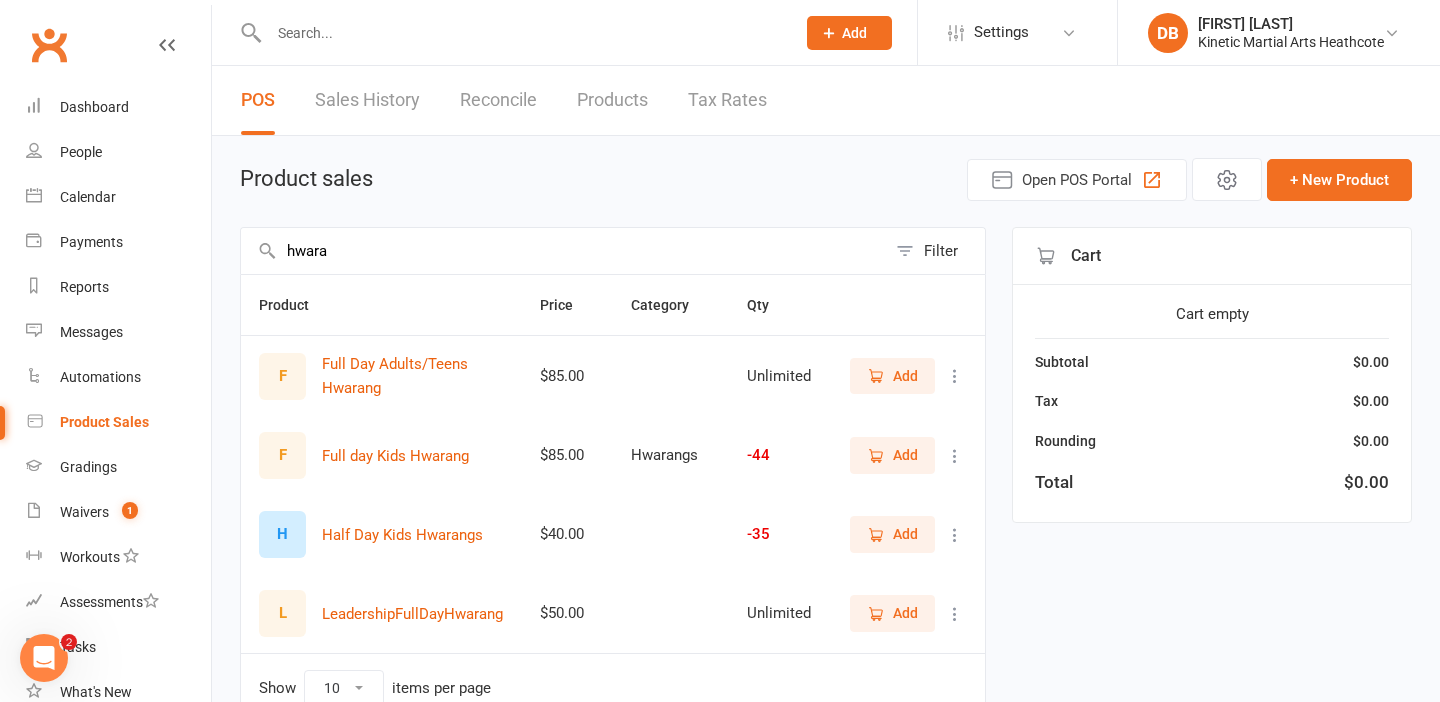 type on "hwara" 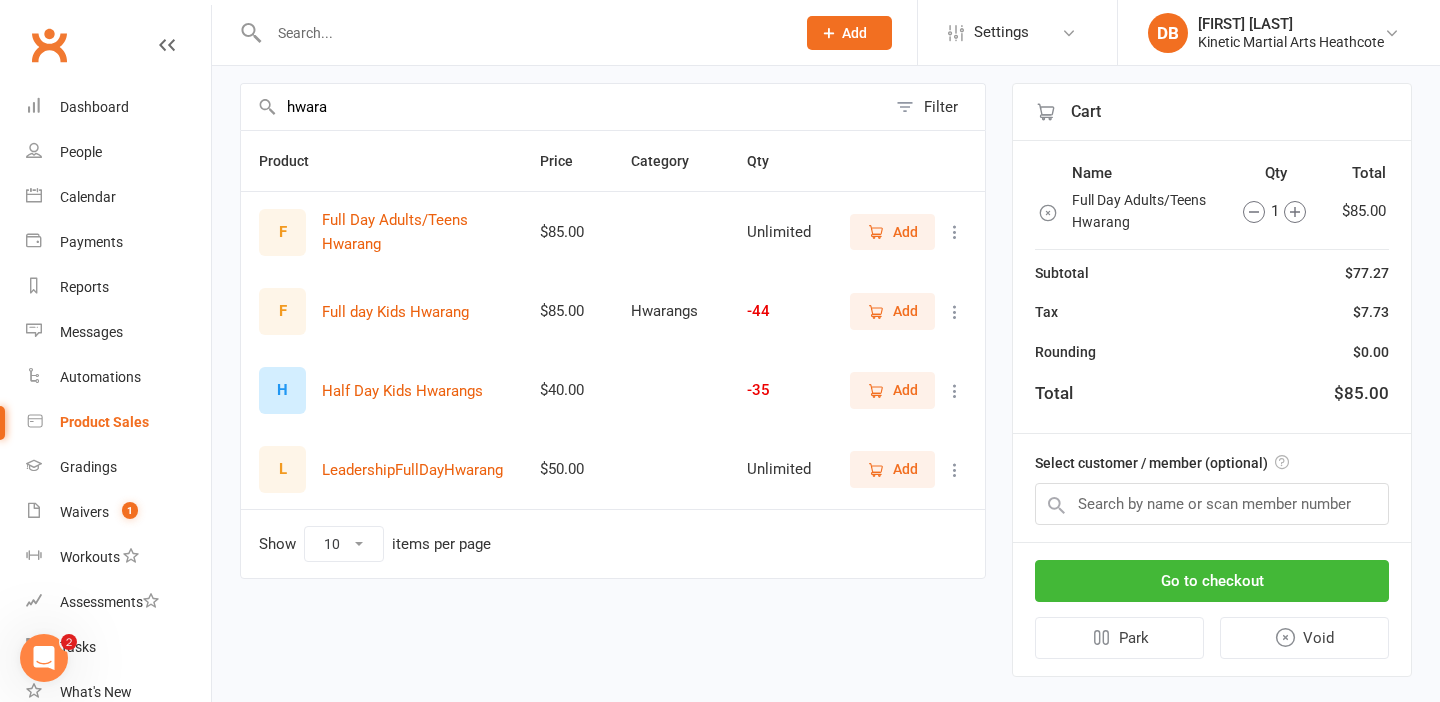 scroll, scrollTop: 176, scrollLeft: 0, axis: vertical 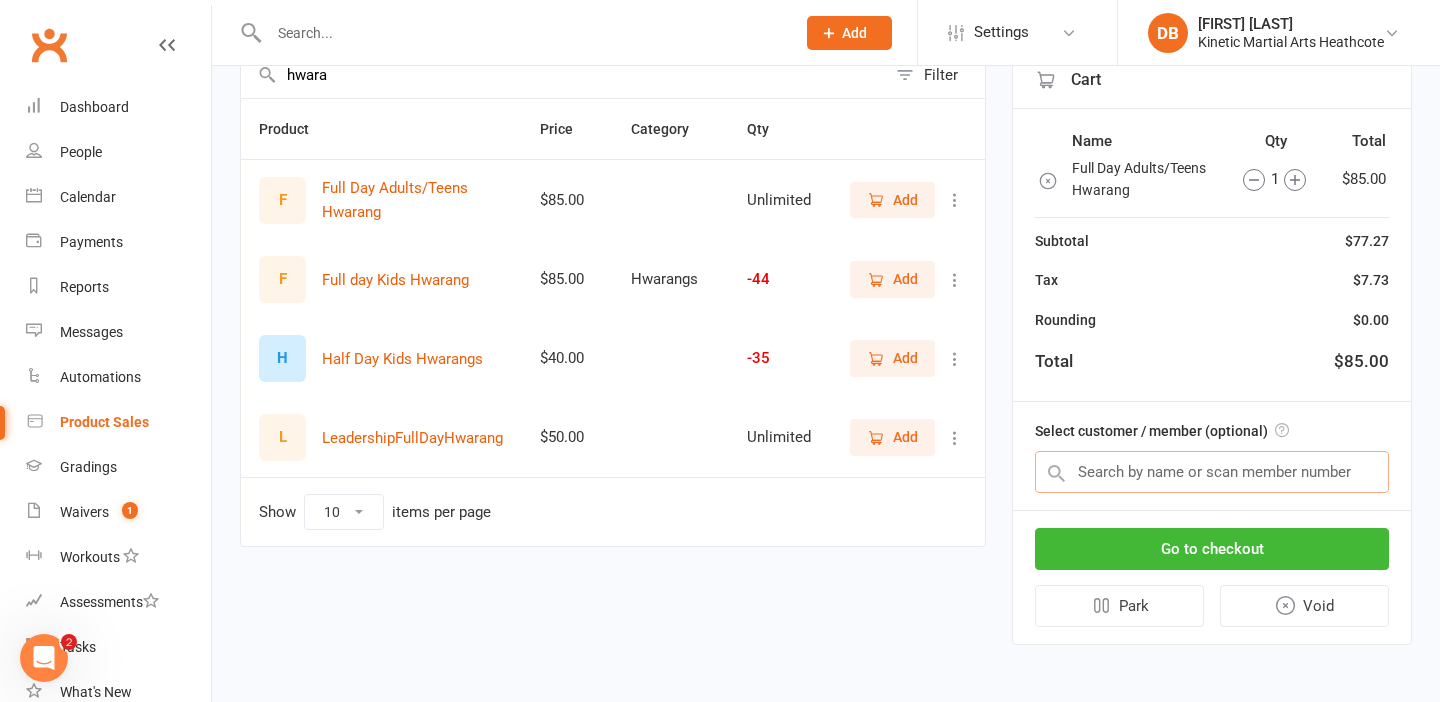 click at bounding box center (1212, 472) 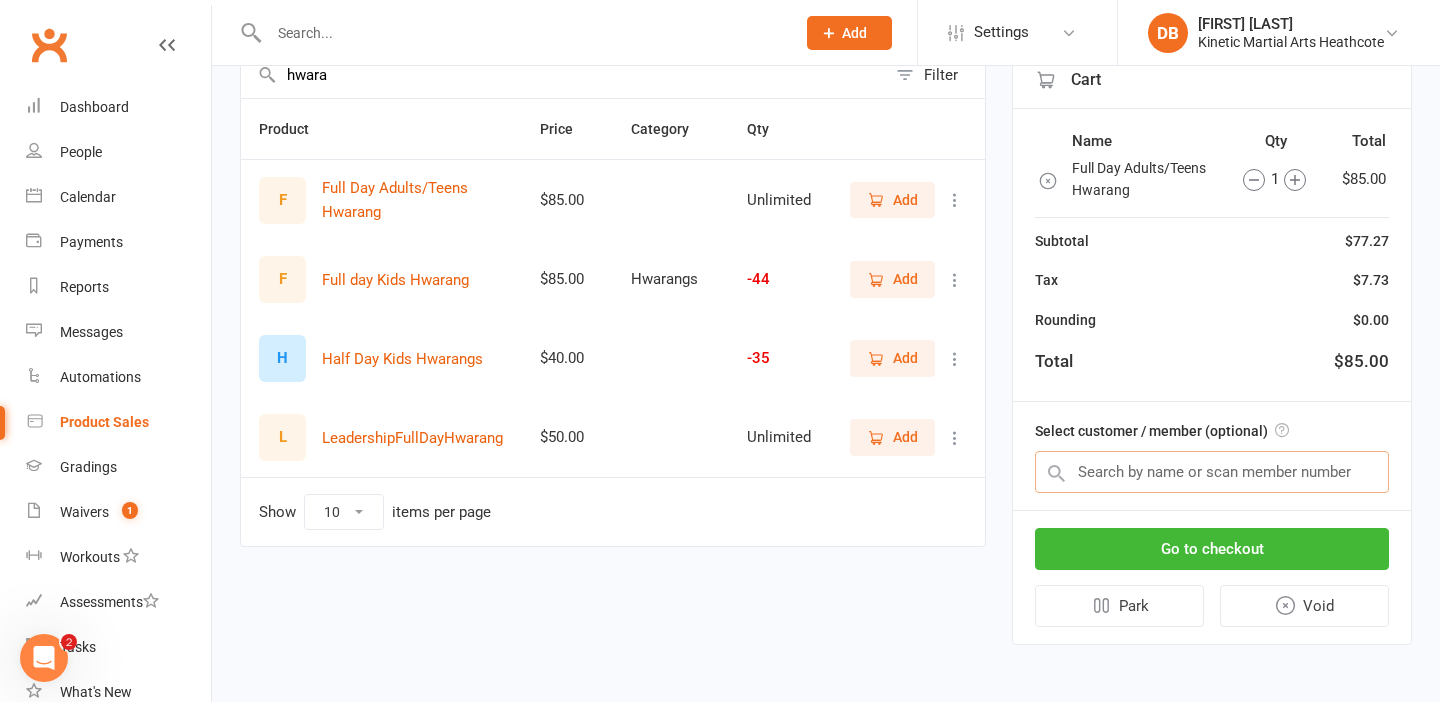 click at bounding box center [1212, 472] 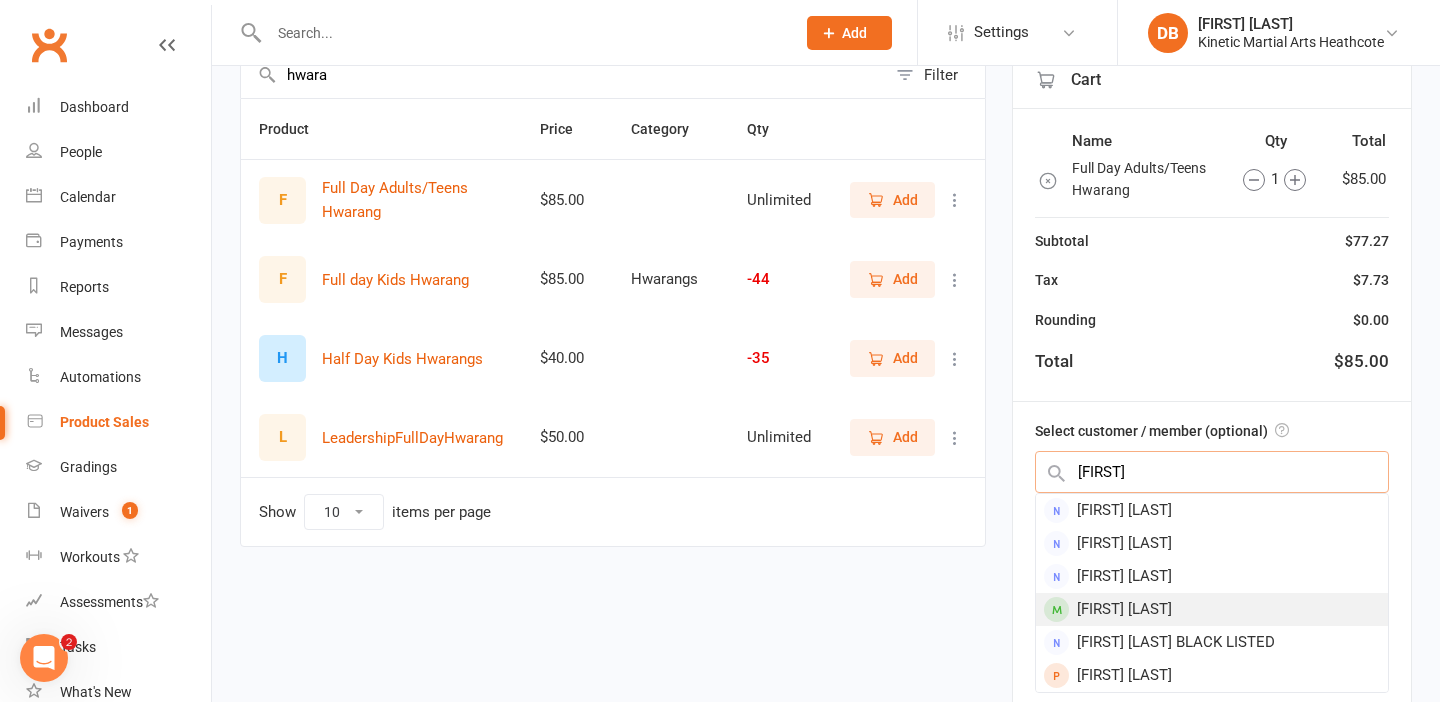 type on "[FIRST]" 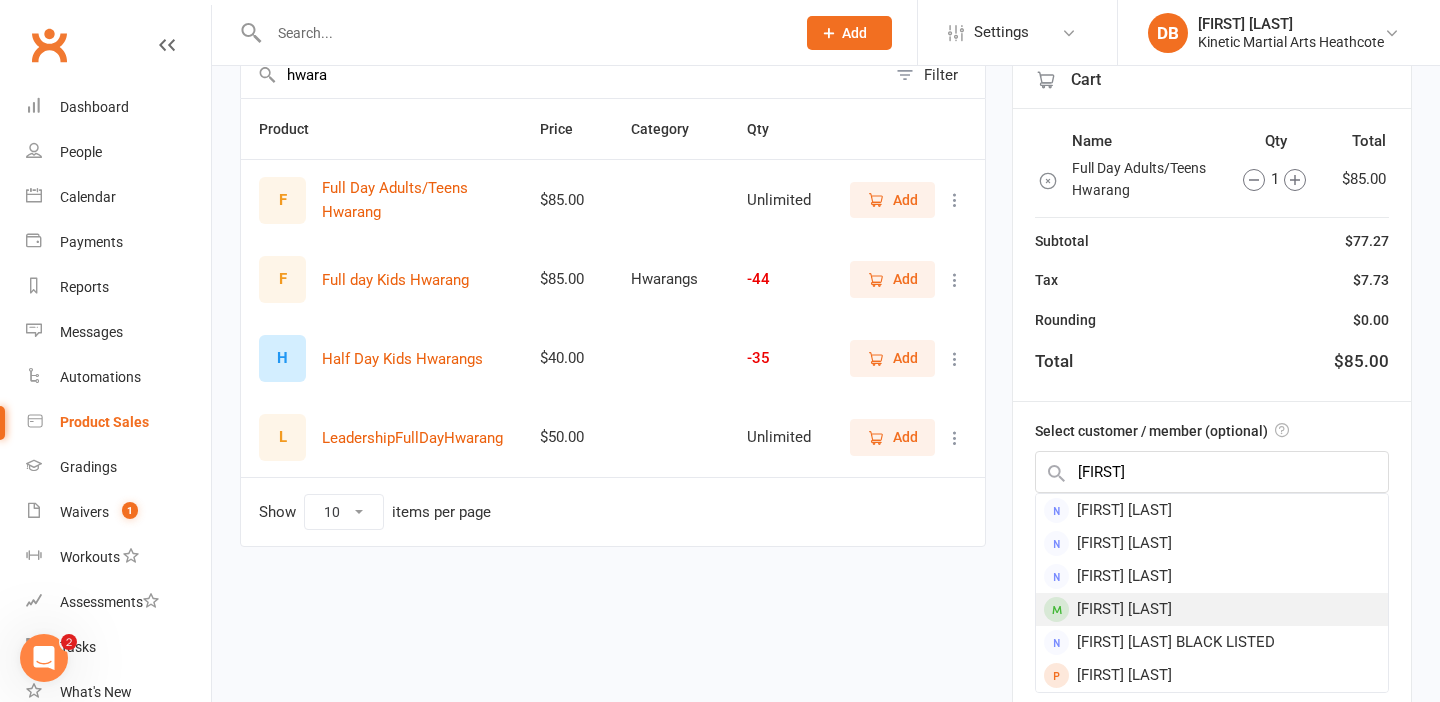 click on "[FIRST] [LAST]" at bounding box center [1212, 609] 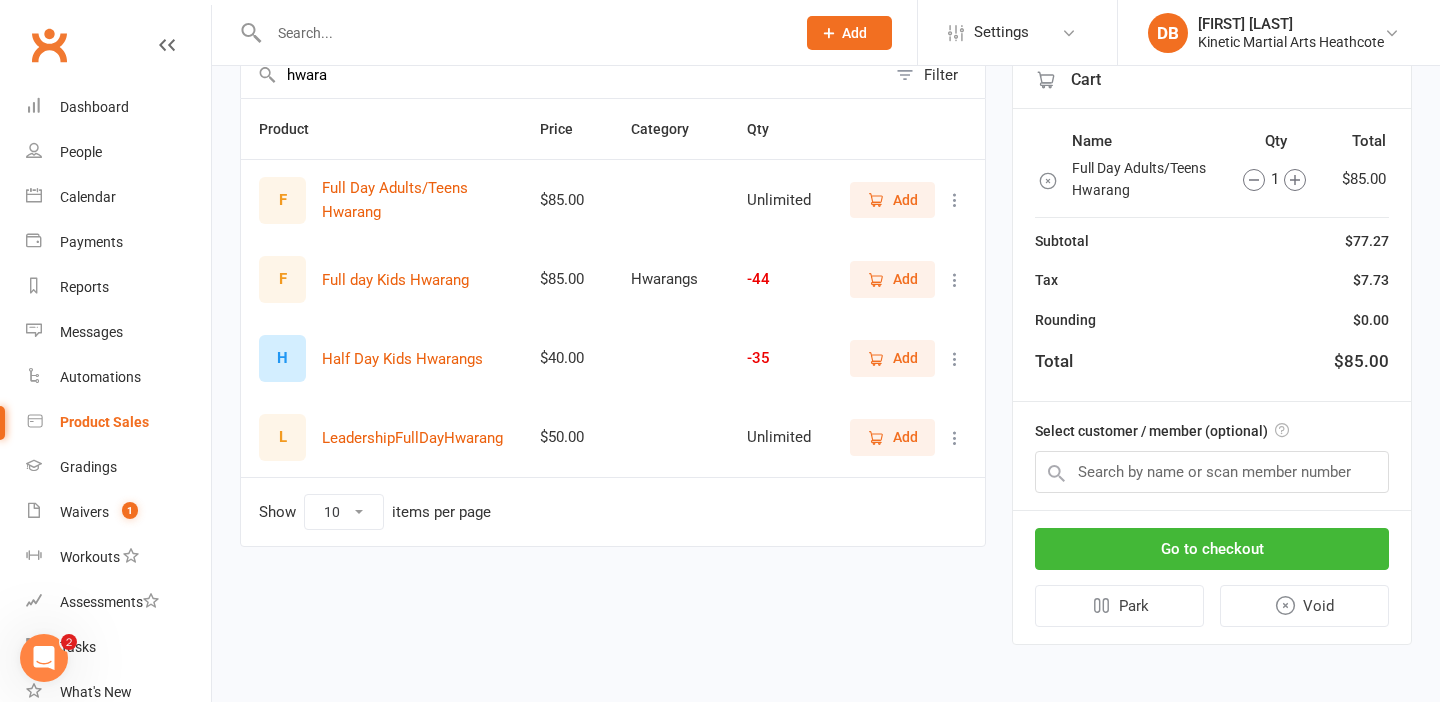 scroll, scrollTop: 170, scrollLeft: 0, axis: vertical 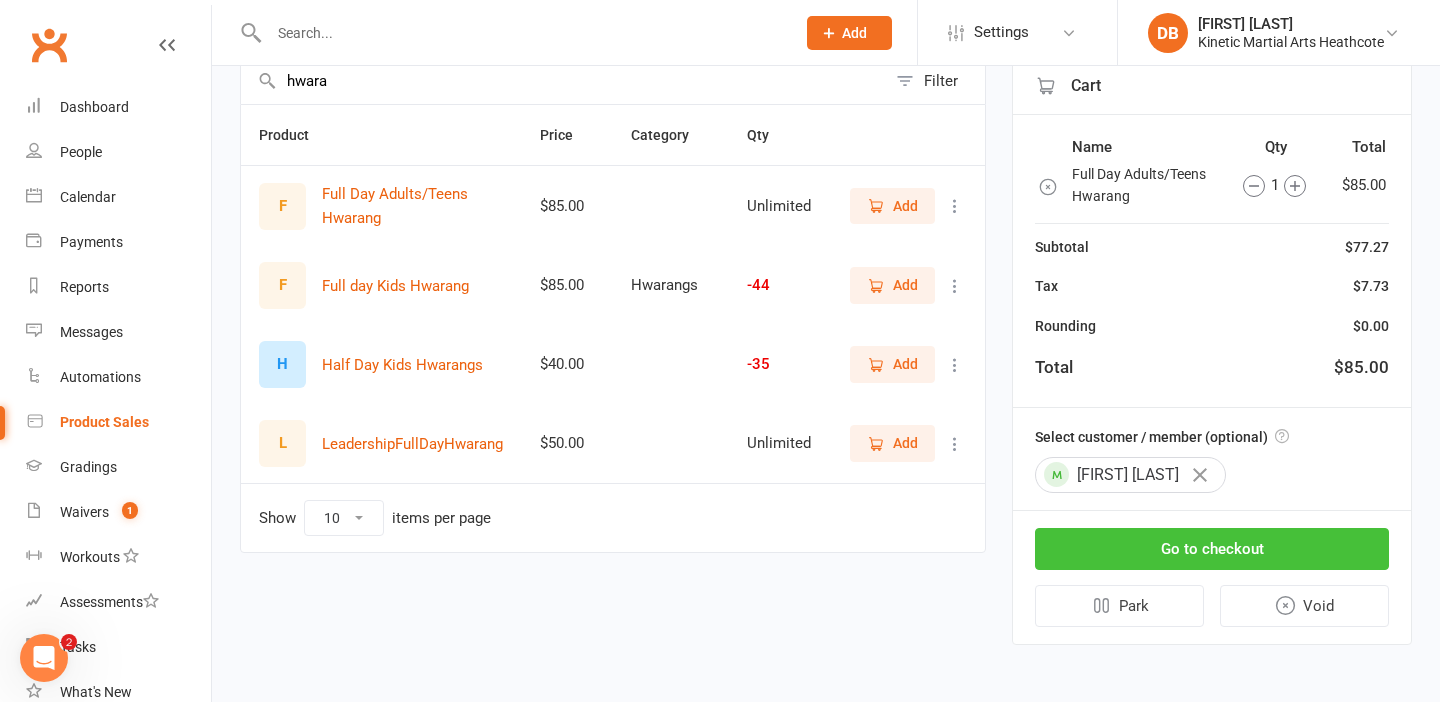 click on "Go to checkout" at bounding box center (1212, 549) 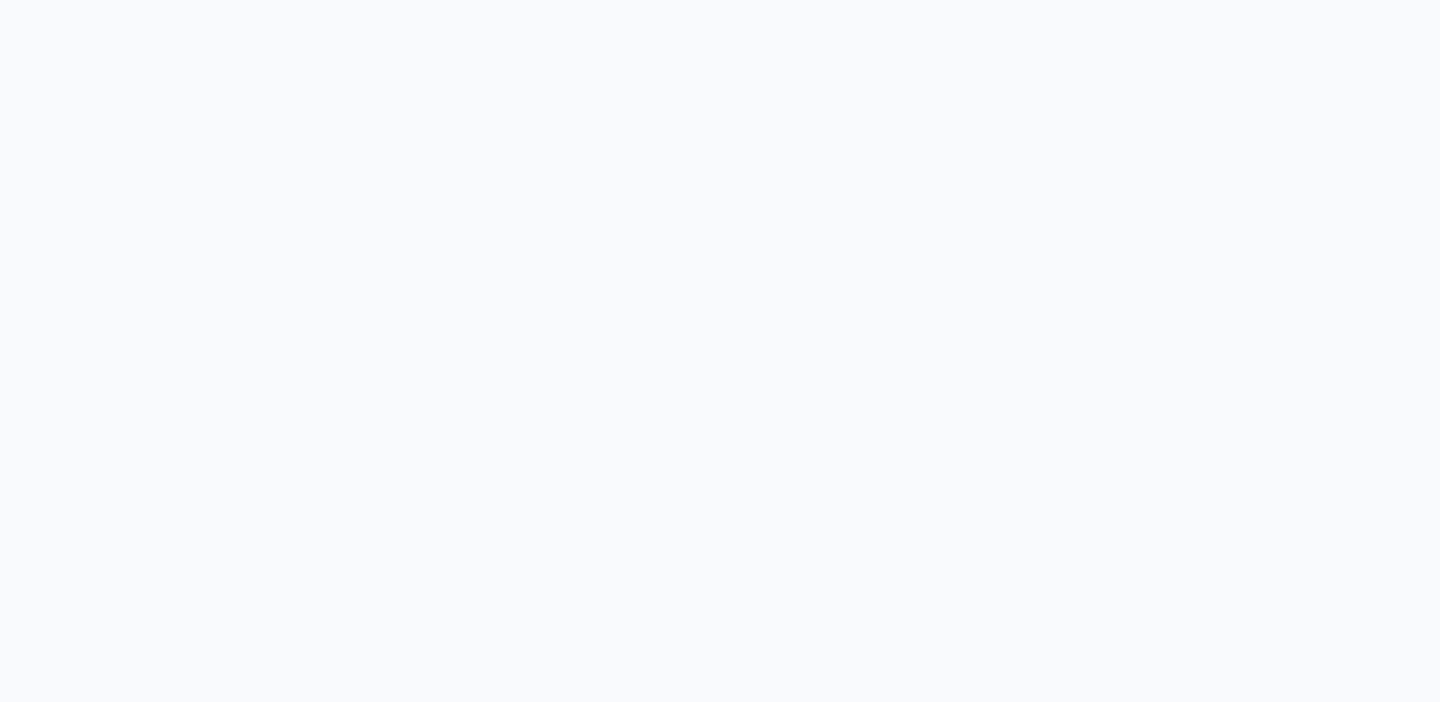 scroll, scrollTop: 0, scrollLeft: 0, axis: both 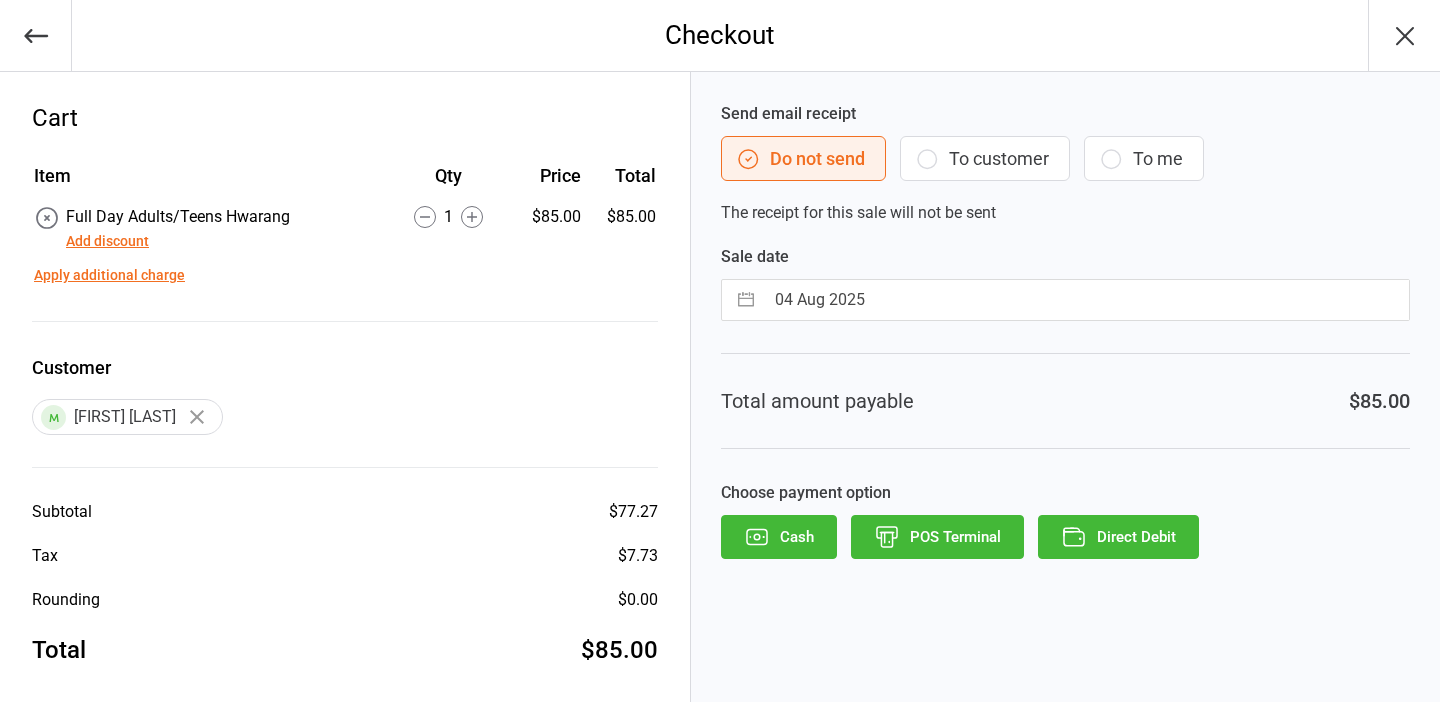 click on "Send email receipt Do not send To customer To me The receipt for this sale will not be sent Sale date [DATE] Navigate forward to interact with the calendar and select a date. Press the question mark key to get the keyboard shortcuts for changing dates. Total amount payable [PRICE] Choose payment option Cash POS Terminal Direct Debit" at bounding box center [1065, 394] 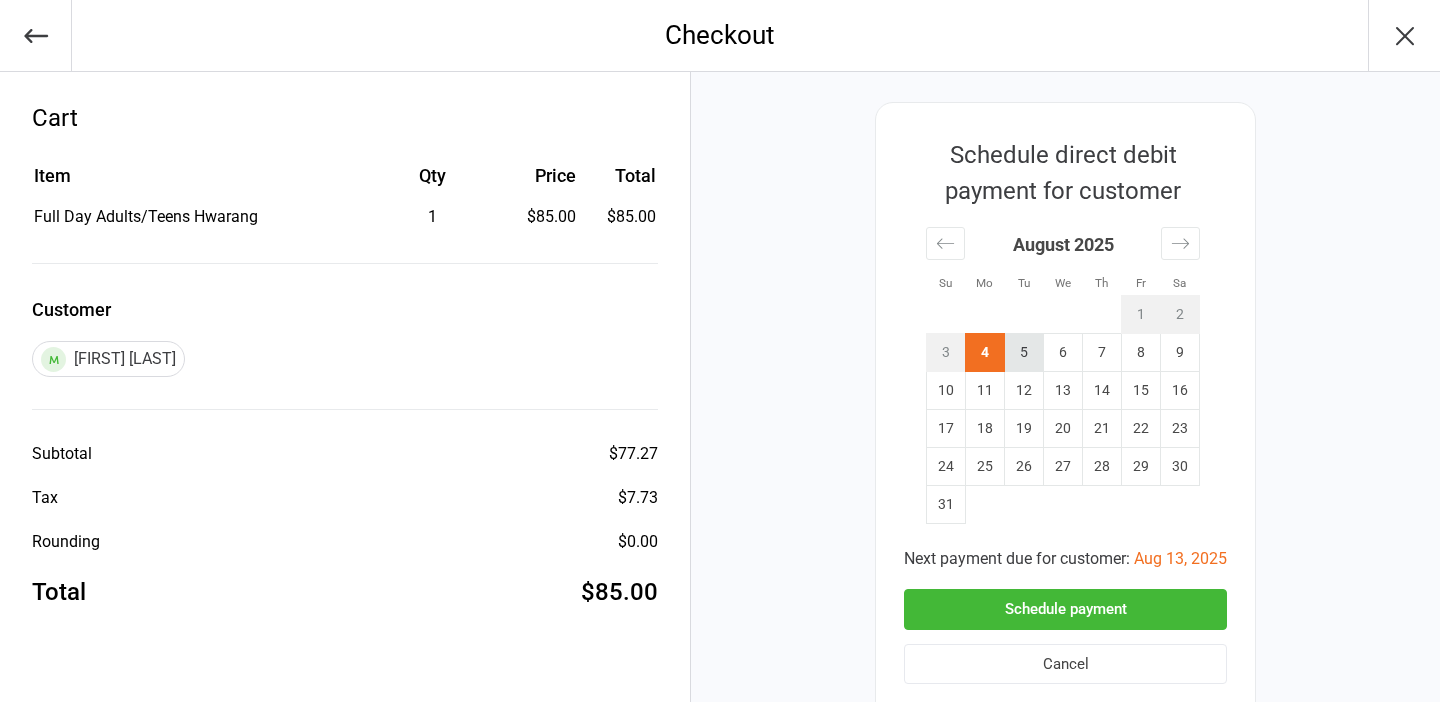 click on "5" at bounding box center (1024, 353) 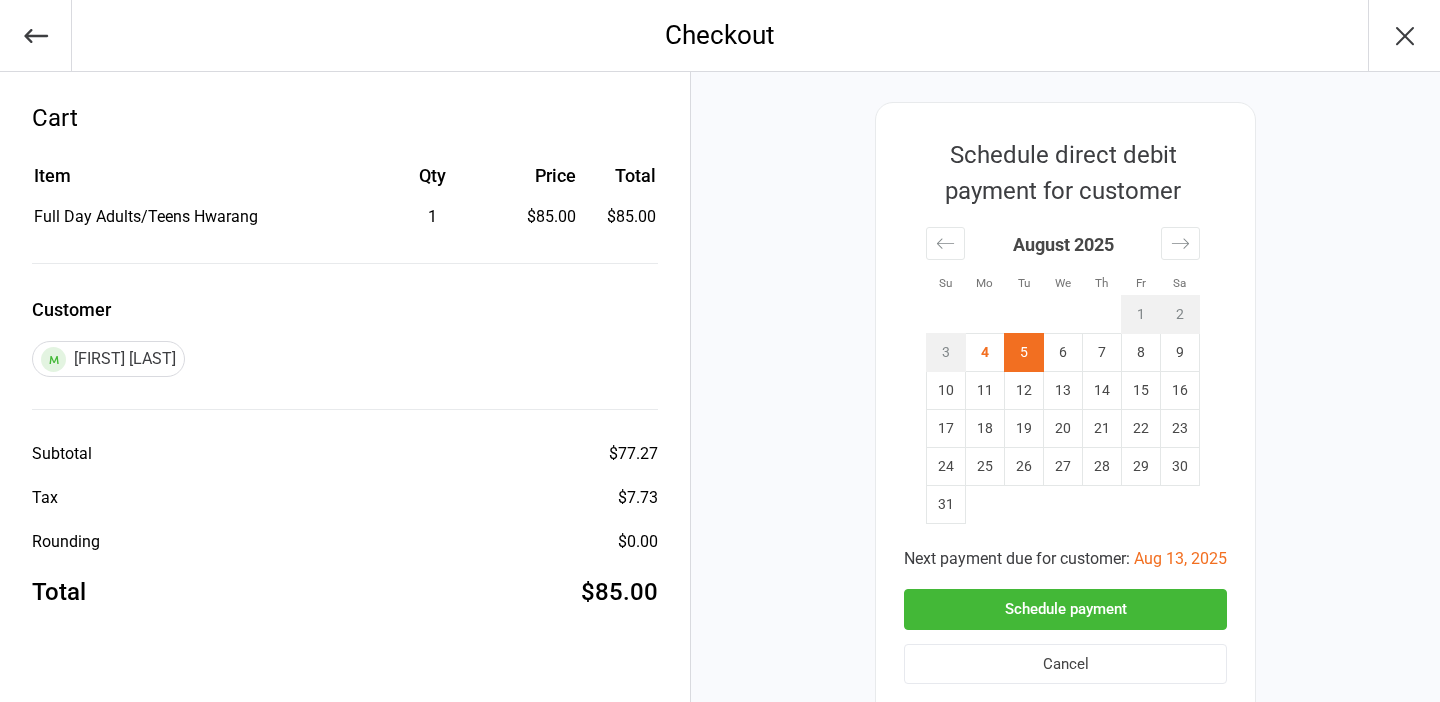 click on "Schedule payment" at bounding box center (1065, 609) 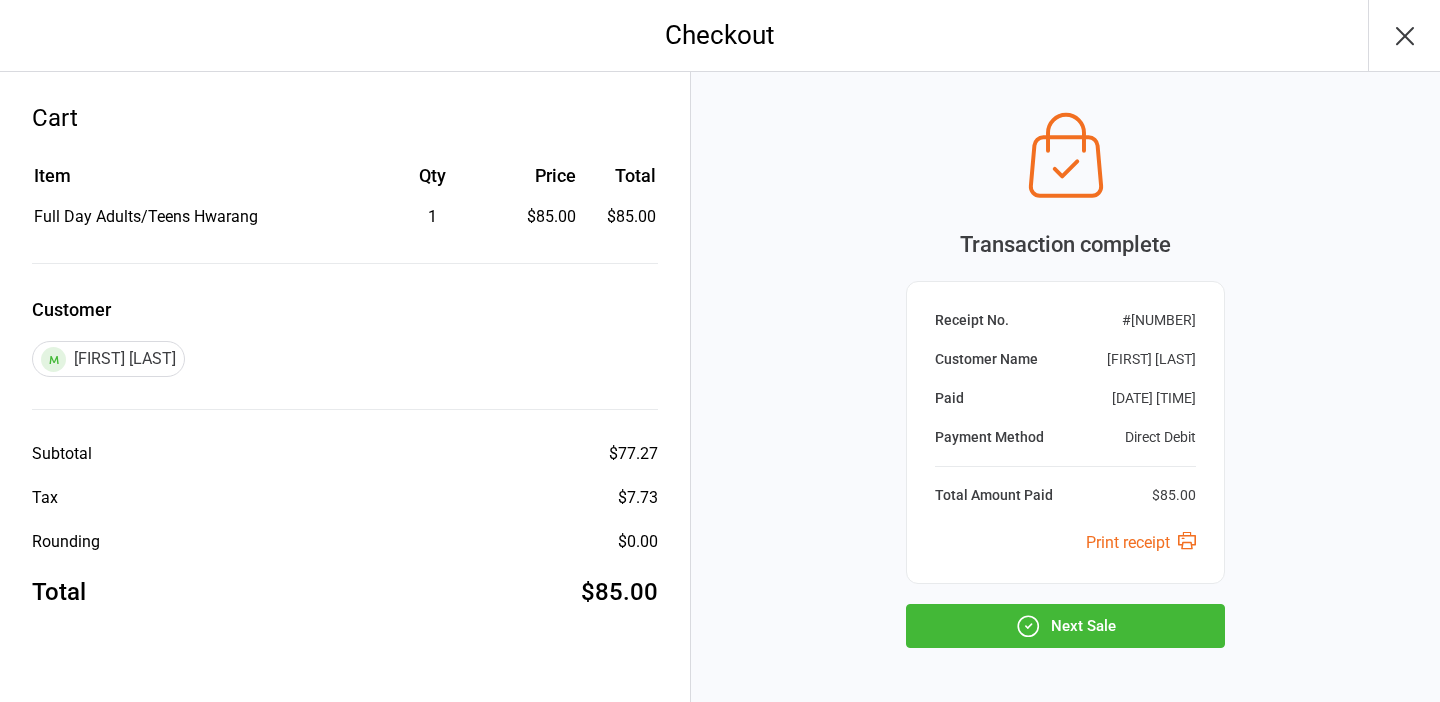 click 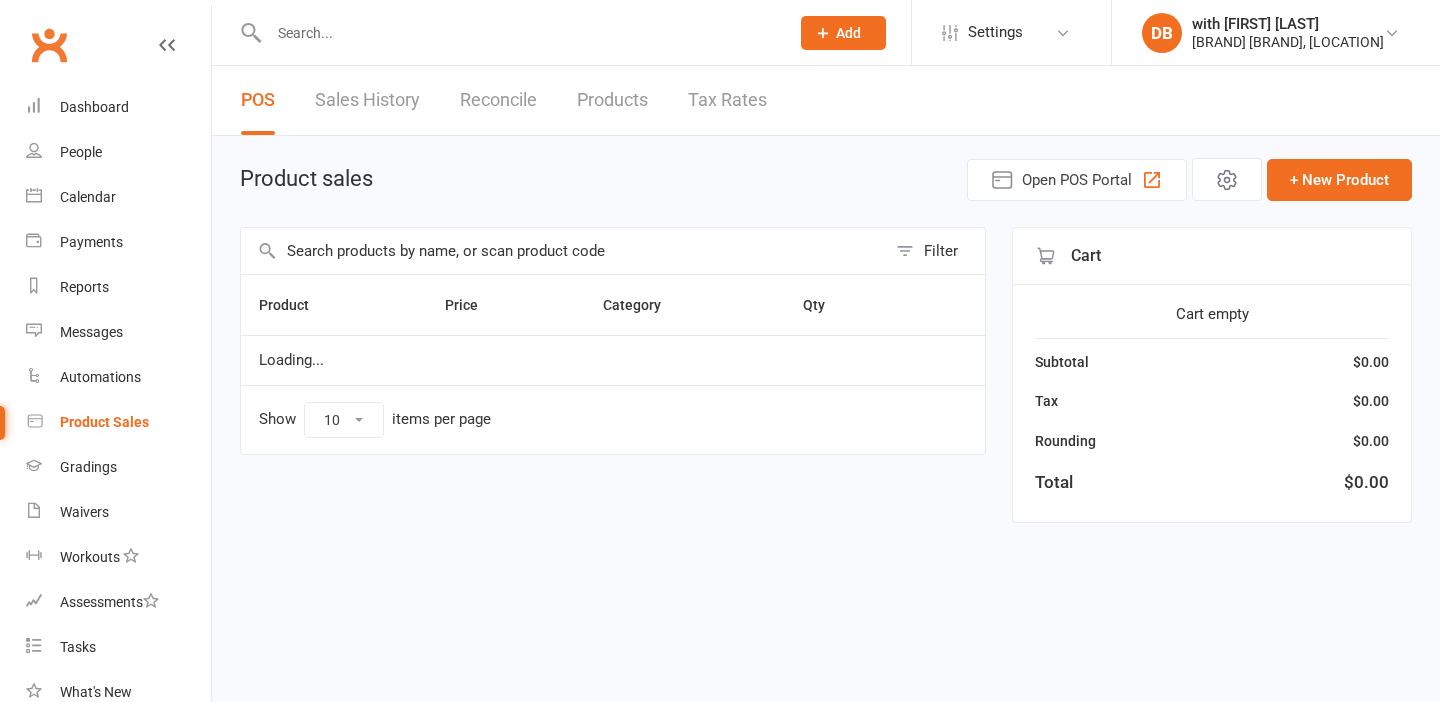 scroll, scrollTop: 0, scrollLeft: 0, axis: both 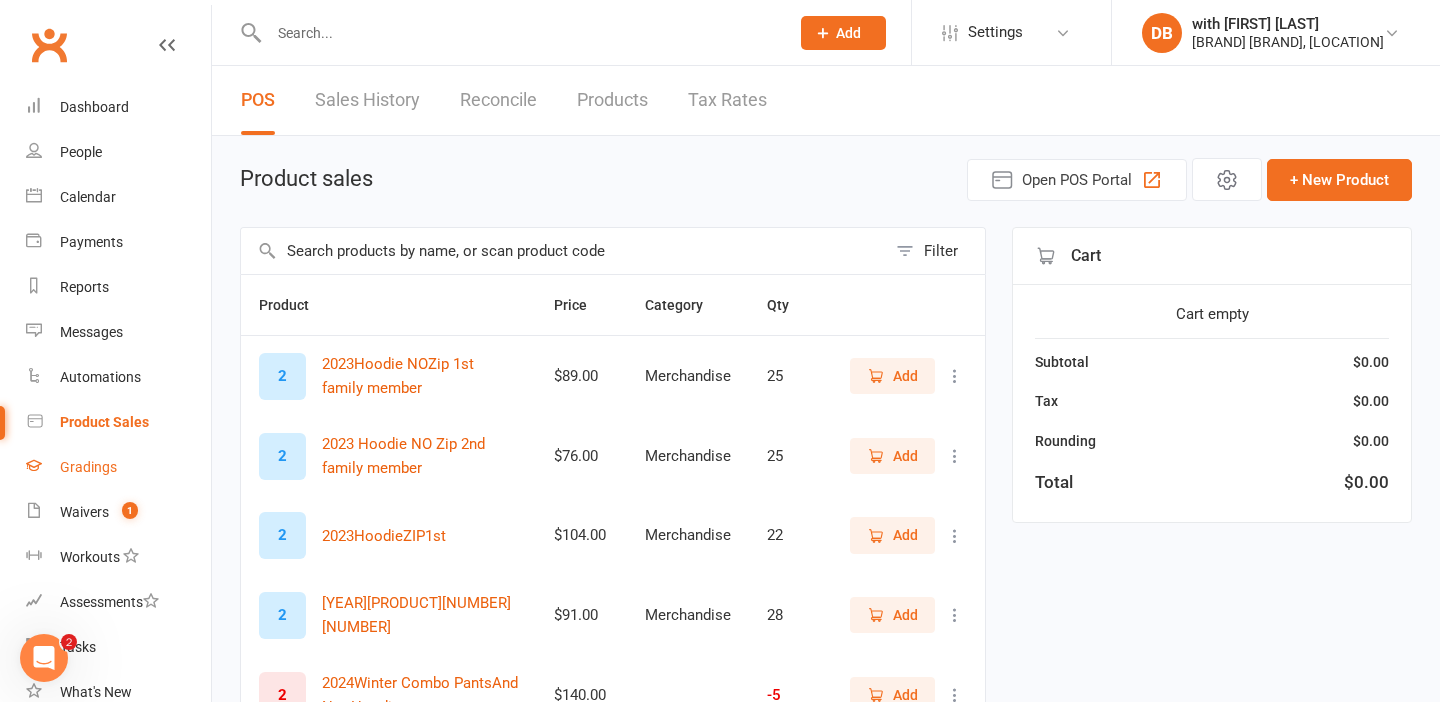 click on "Gradings" at bounding box center (118, 467) 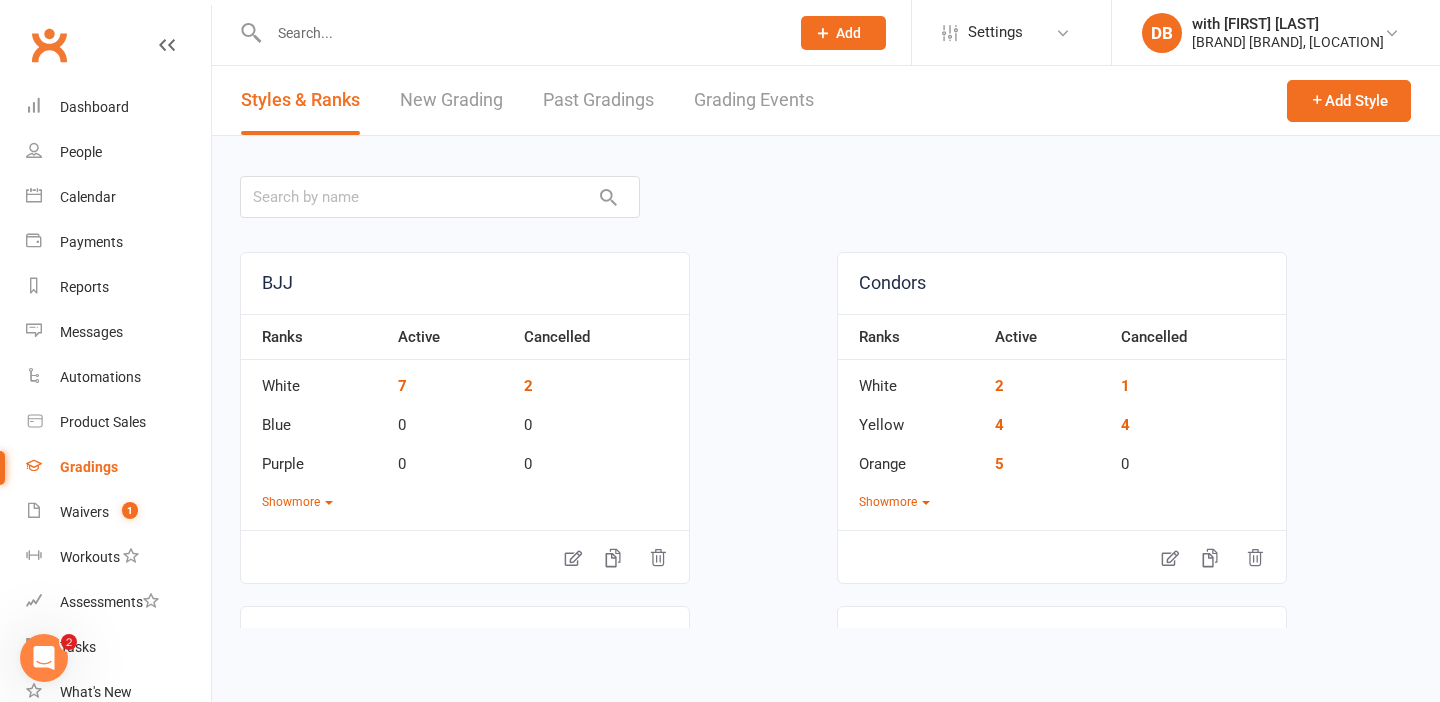 click on "Grading Events" at bounding box center [754, 100] 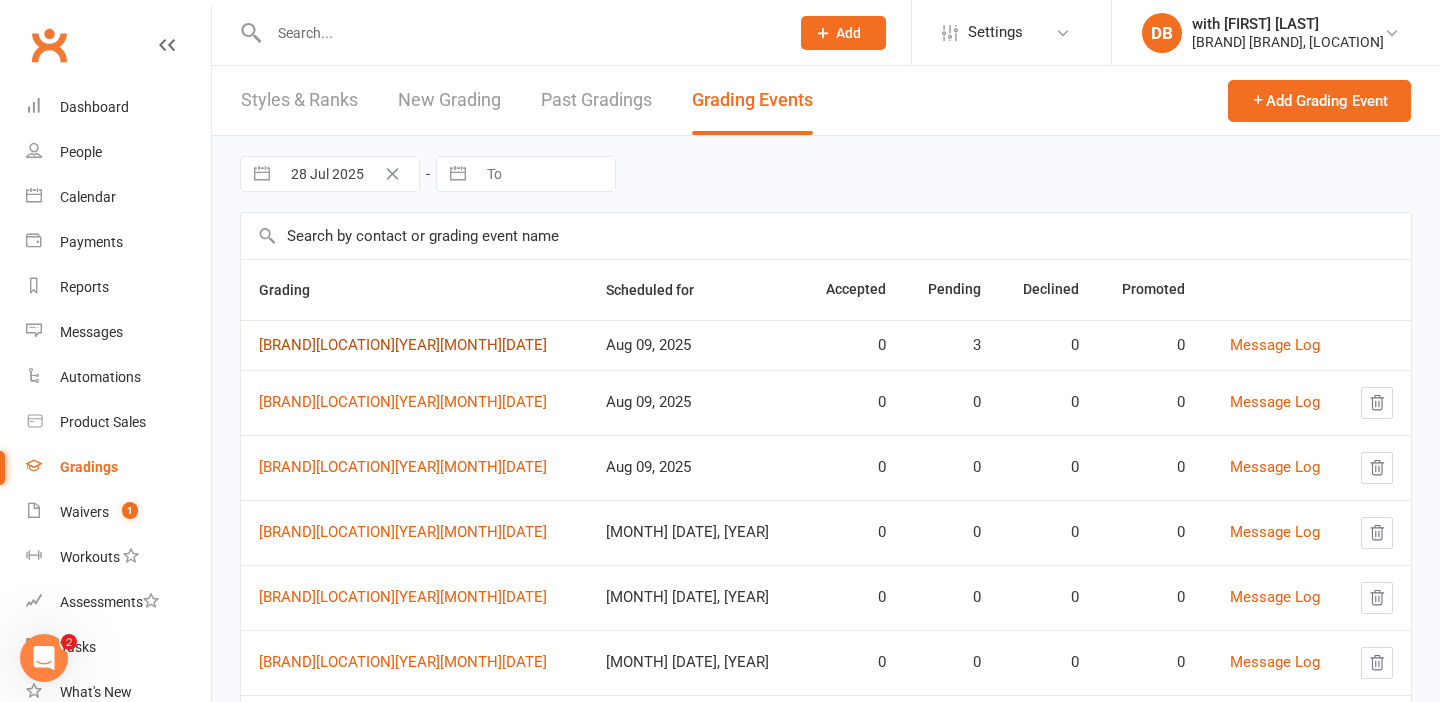 click on "[BRAND][LOCATION][YEAR][MONTH][DATE]" at bounding box center (403, 345) 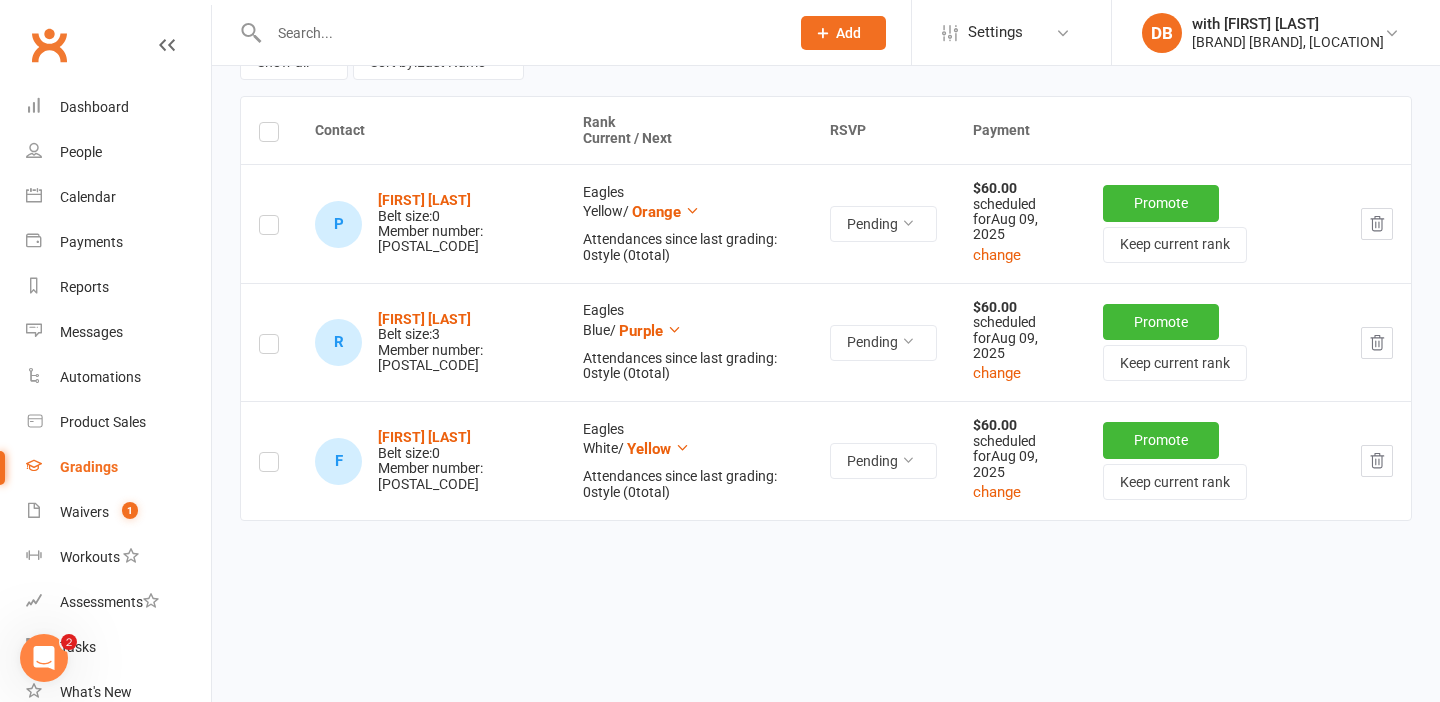 scroll, scrollTop: 289, scrollLeft: 0, axis: vertical 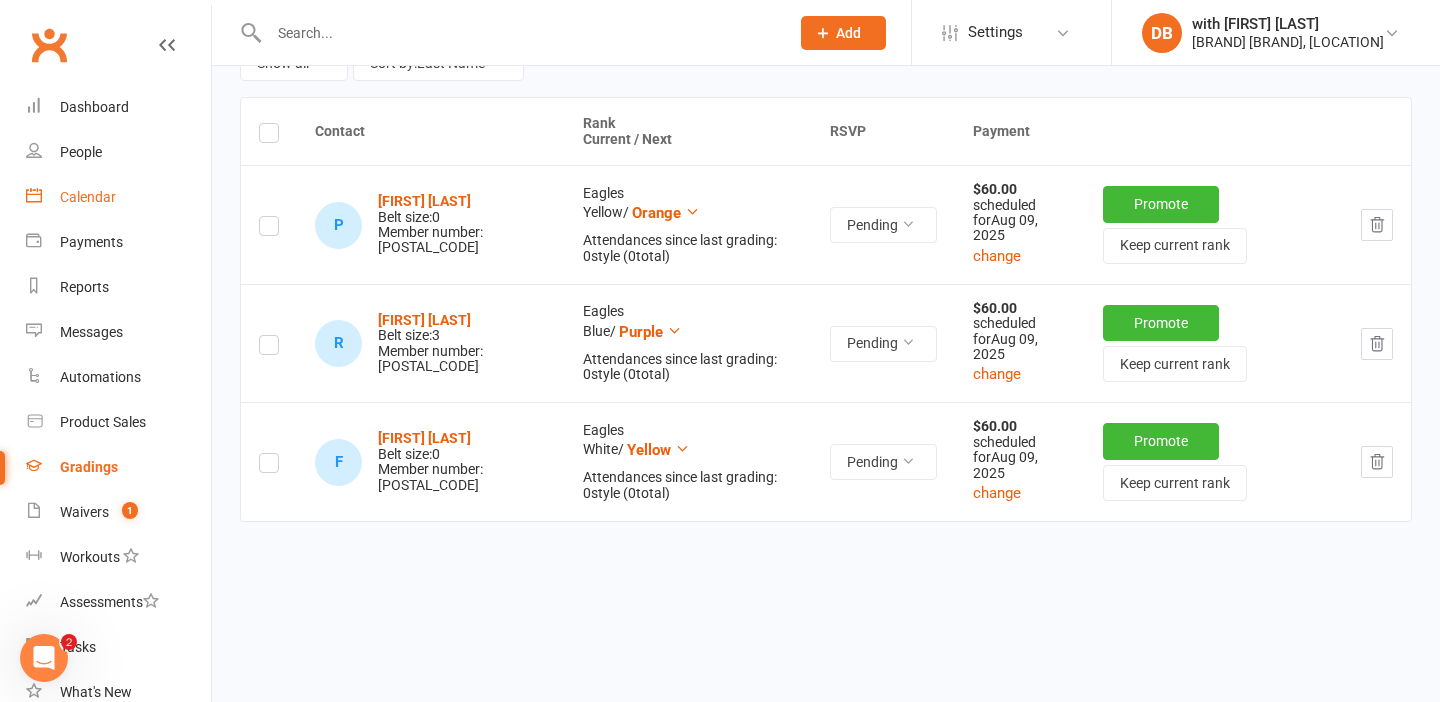 click on "Calendar" at bounding box center (118, 197) 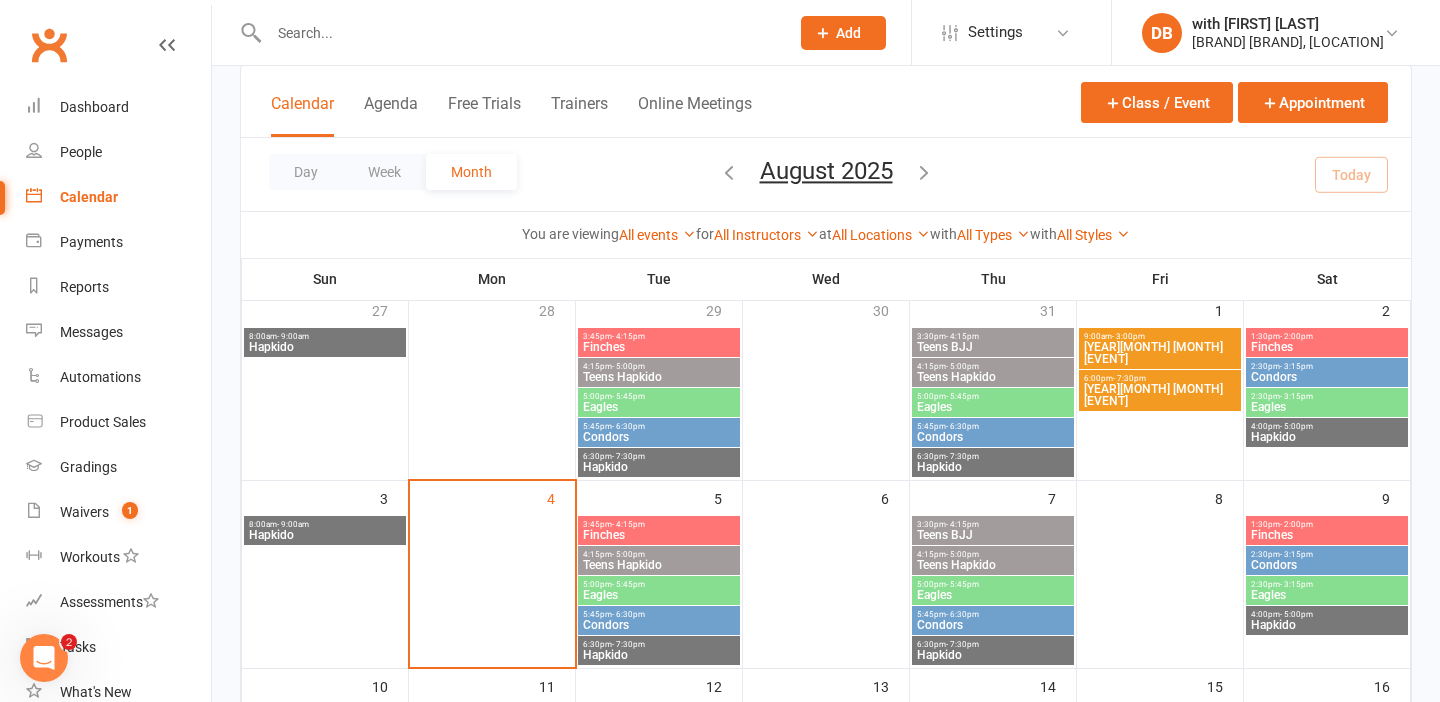 scroll, scrollTop: 133, scrollLeft: 0, axis: vertical 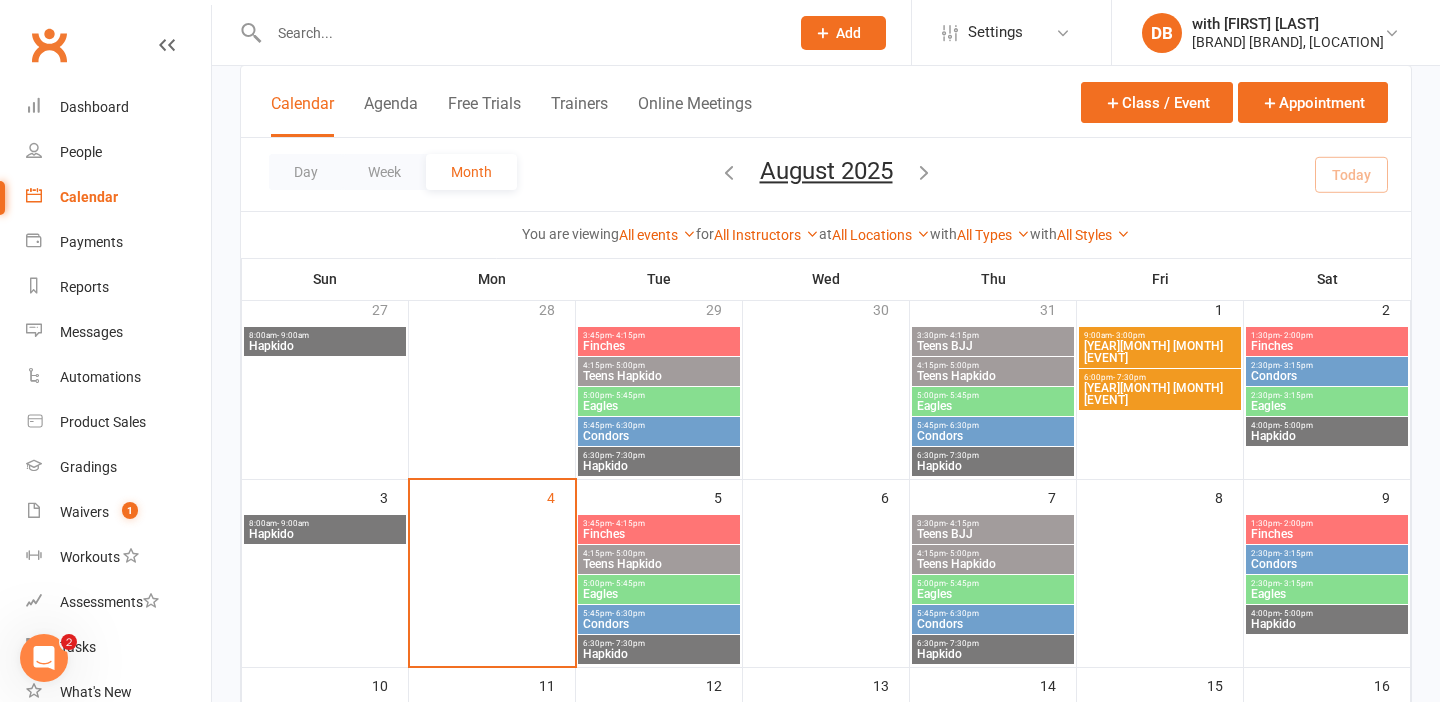 click on "20250801 August Korean Night" at bounding box center [1160, 394] 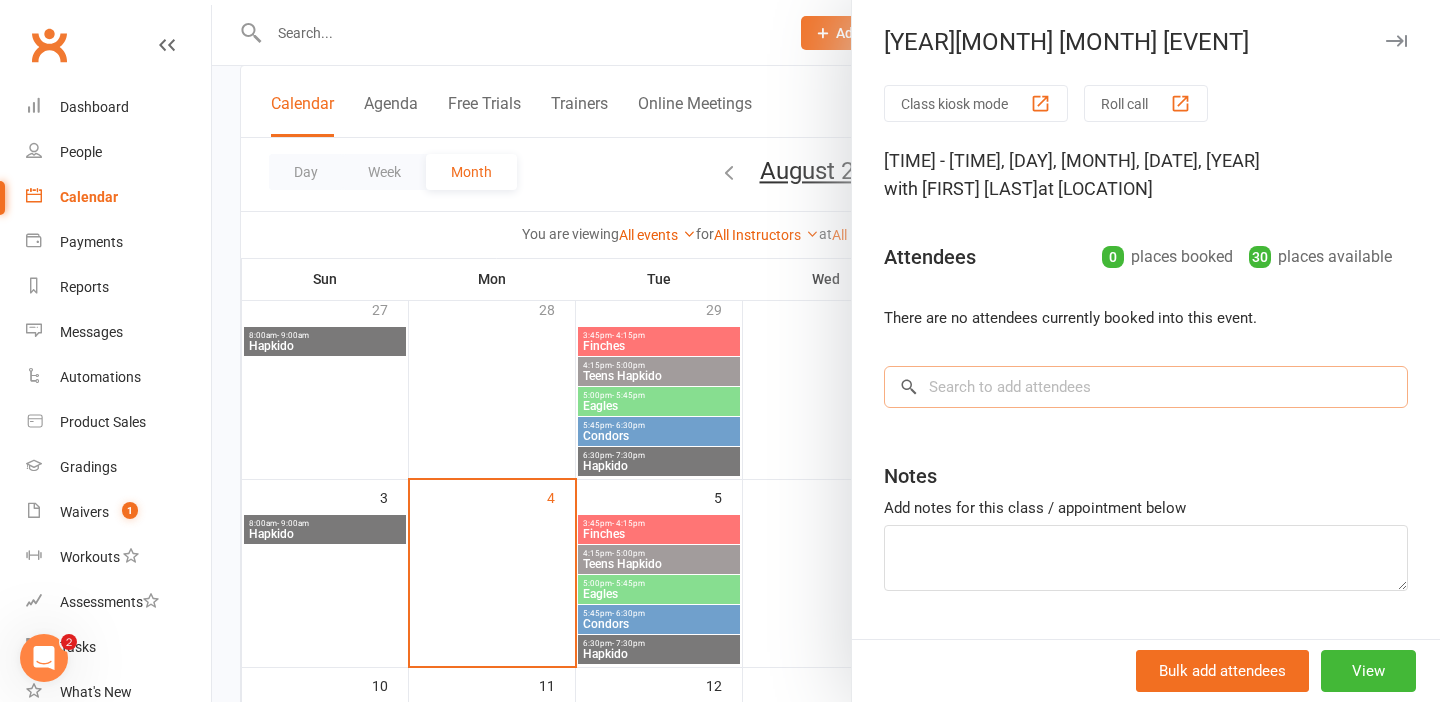 click at bounding box center (1146, 387) 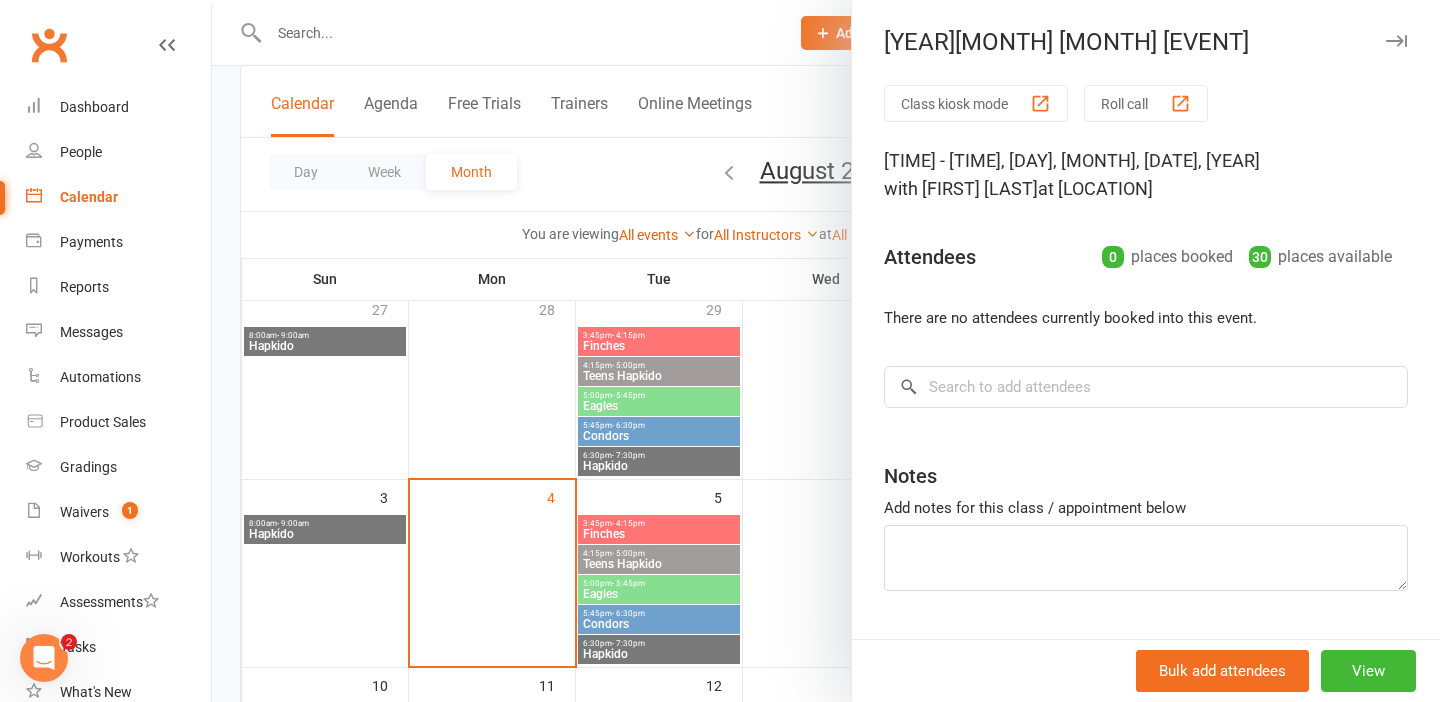 click at bounding box center [826, 351] 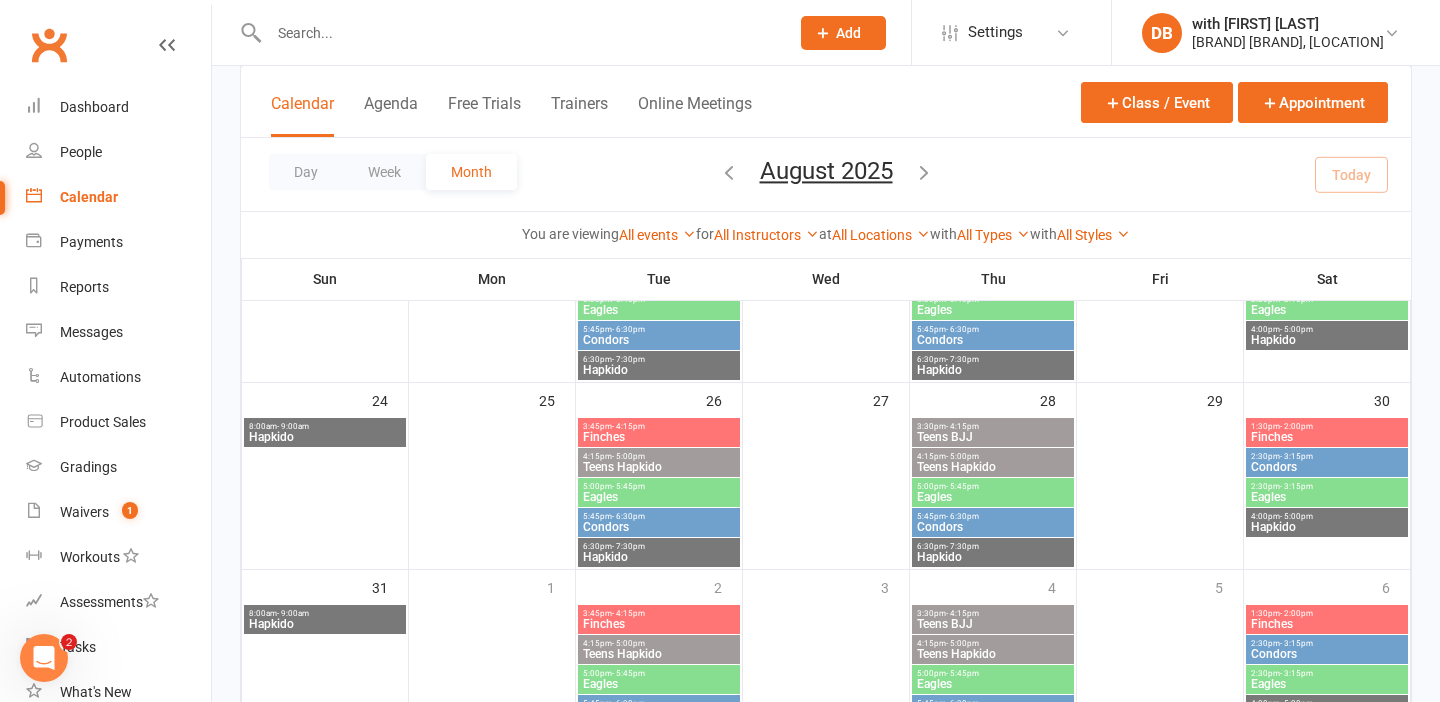 scroll, scrollTop: 789, scrollLeft: 0, axis: vertical 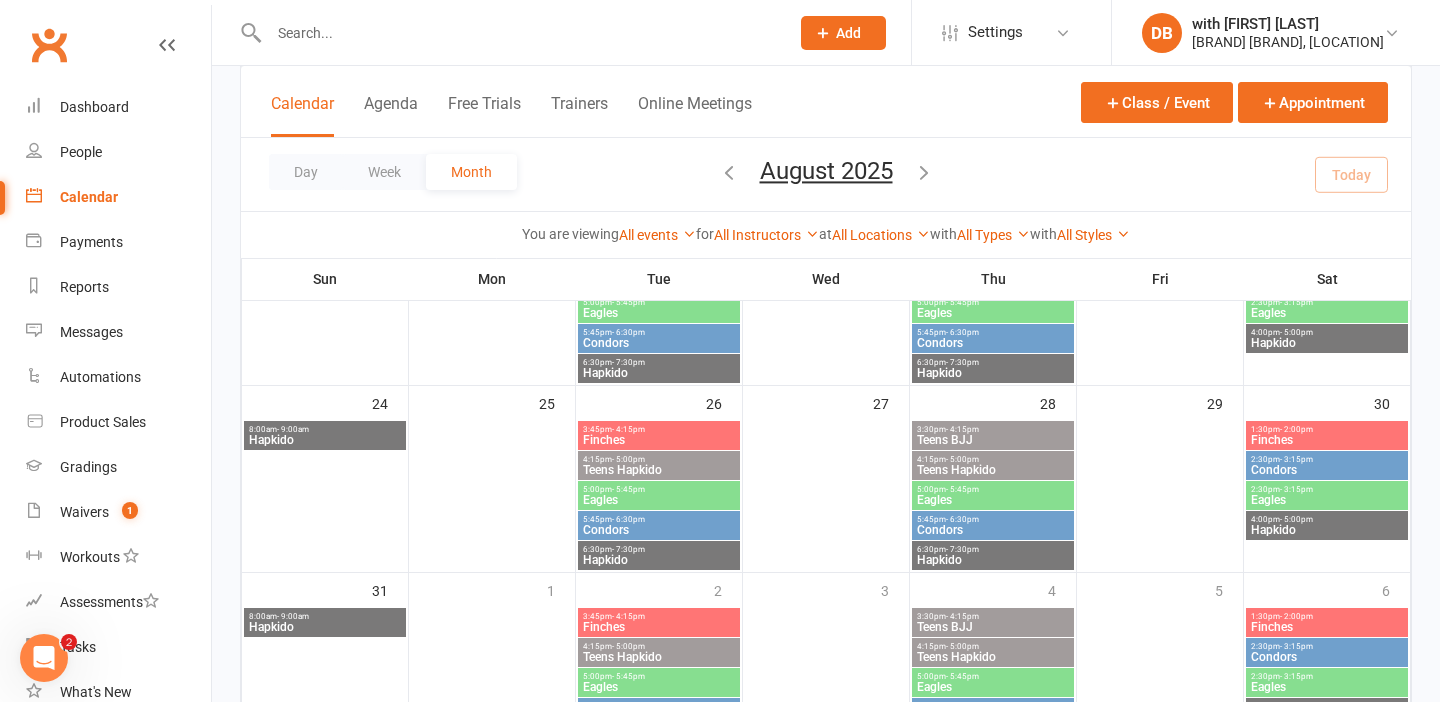click at bounding box center (924, 172) 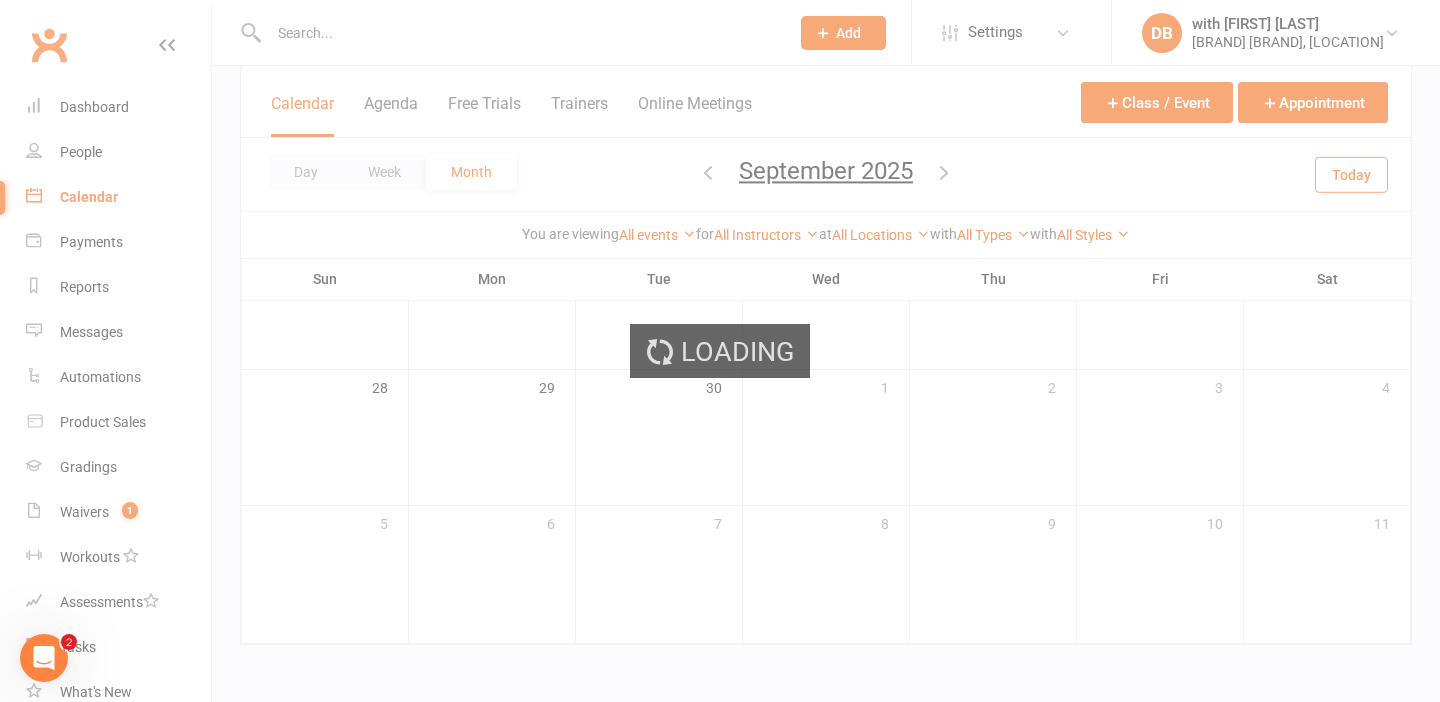 scroll, scrollTop: 598, scrollLeft: 0, axis: vertical 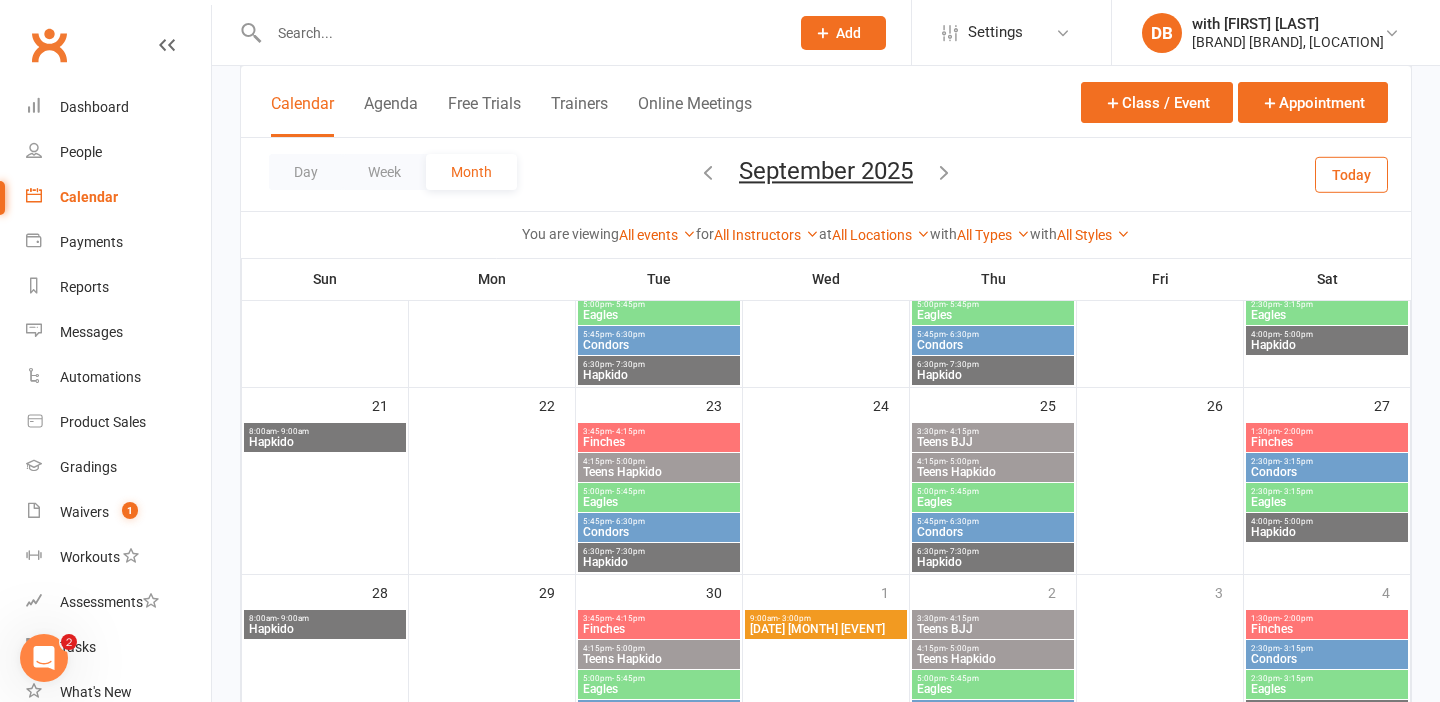 click at bounding box center [944, 172] 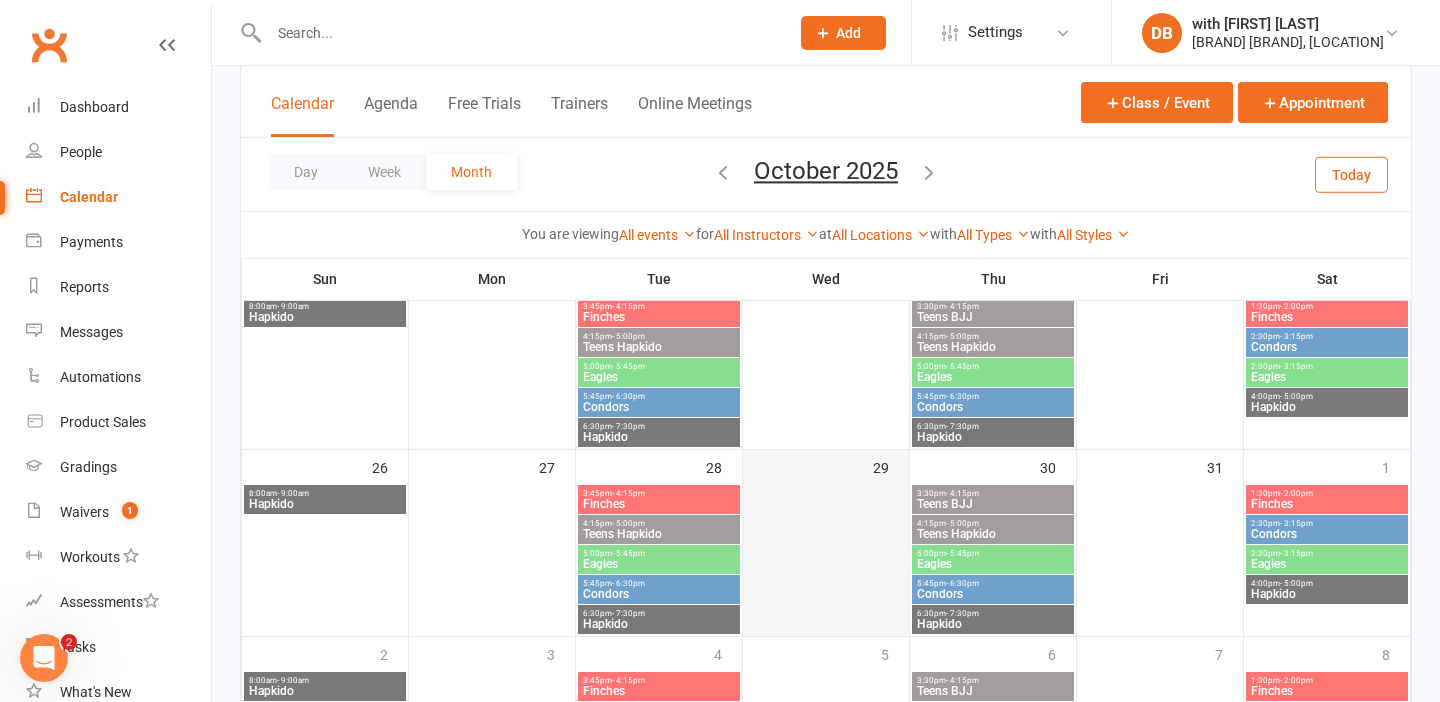 scroll, scrollTop: 656, scrollLeft: 0, axis: vertical 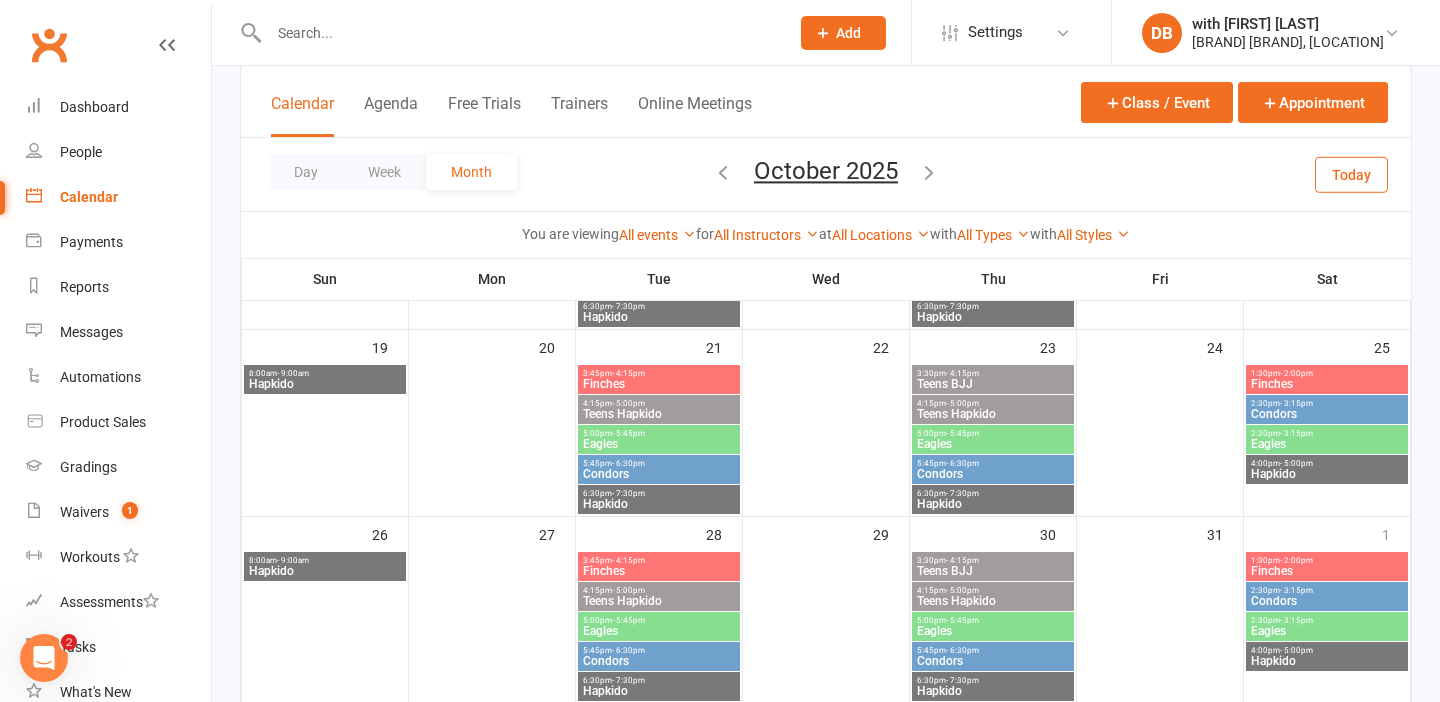click at bounding box center (723, 174) 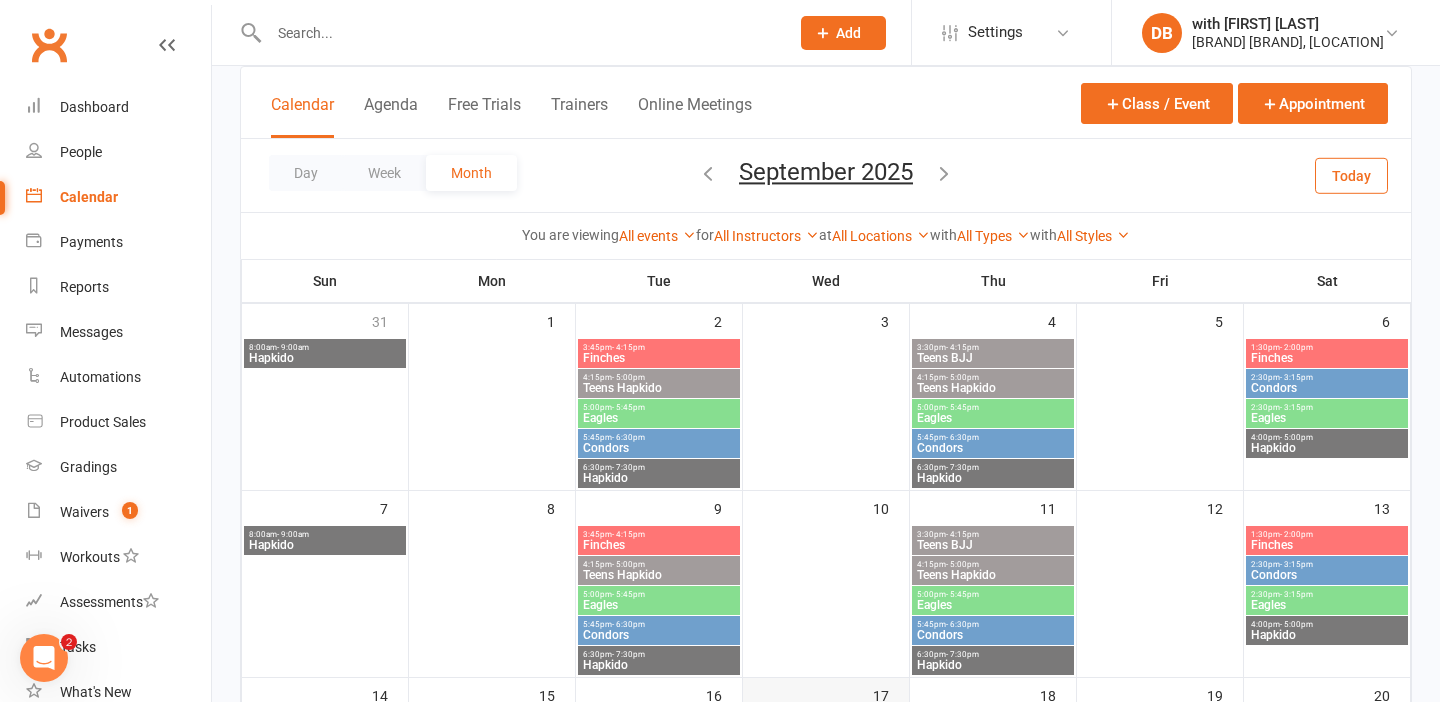 scroll, scrollTop: 0, scrollLeft: 0, axis: both 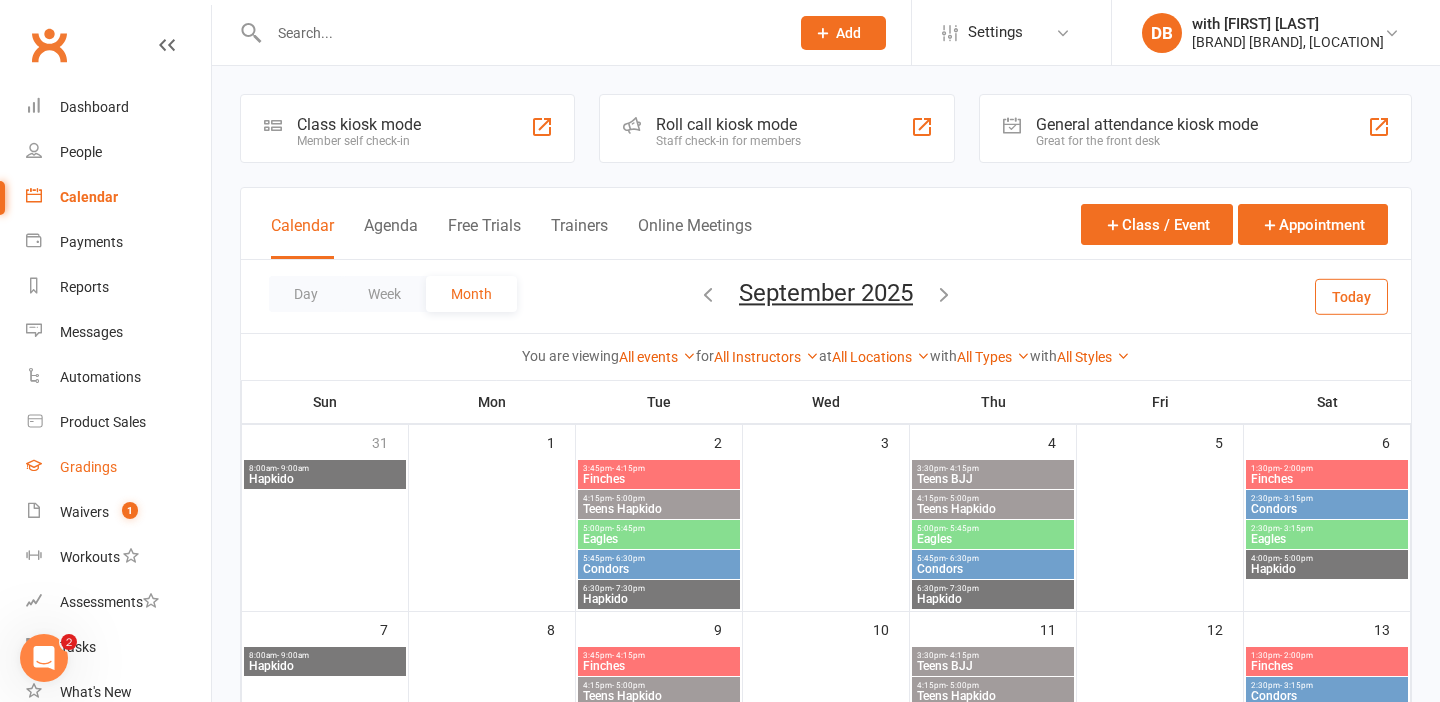 click on "Gradings" at bounding box center [88, 467] 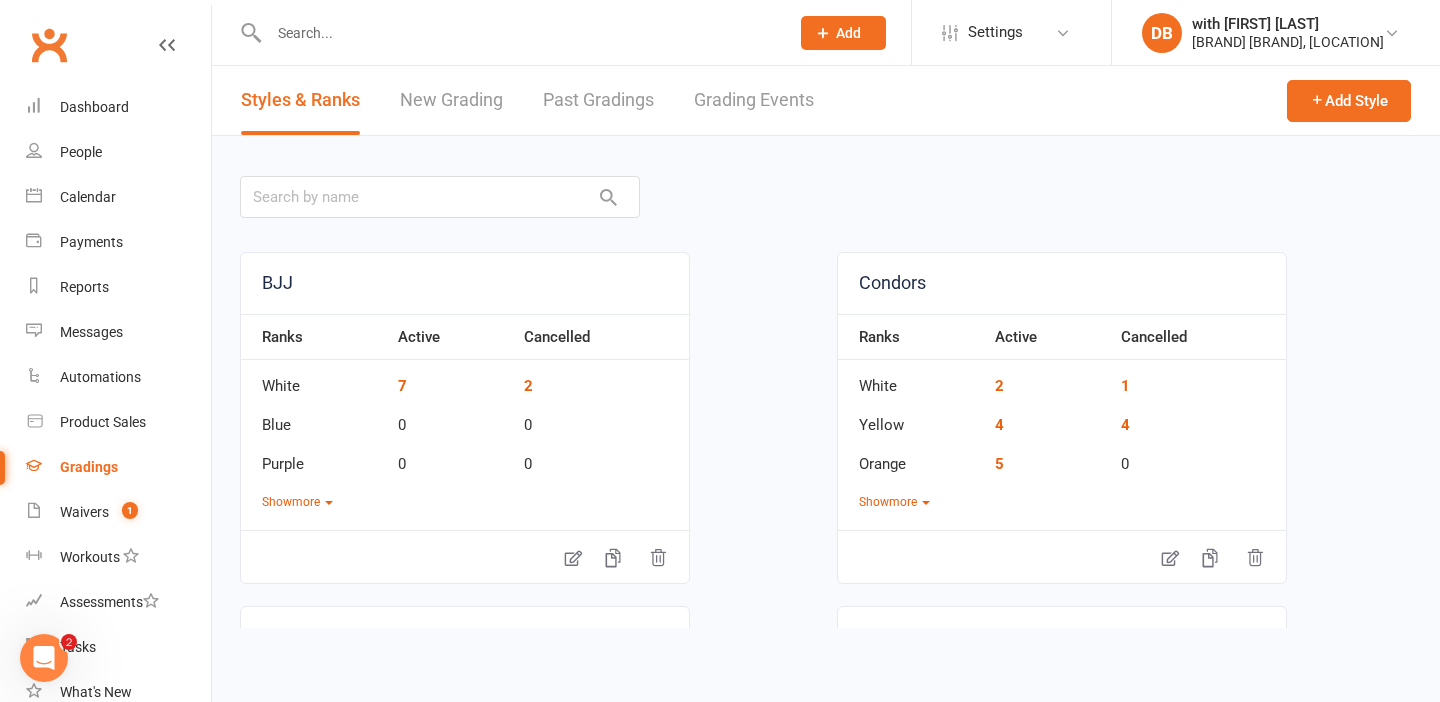 click on "Grading Events" at bounding box center [754, 100] 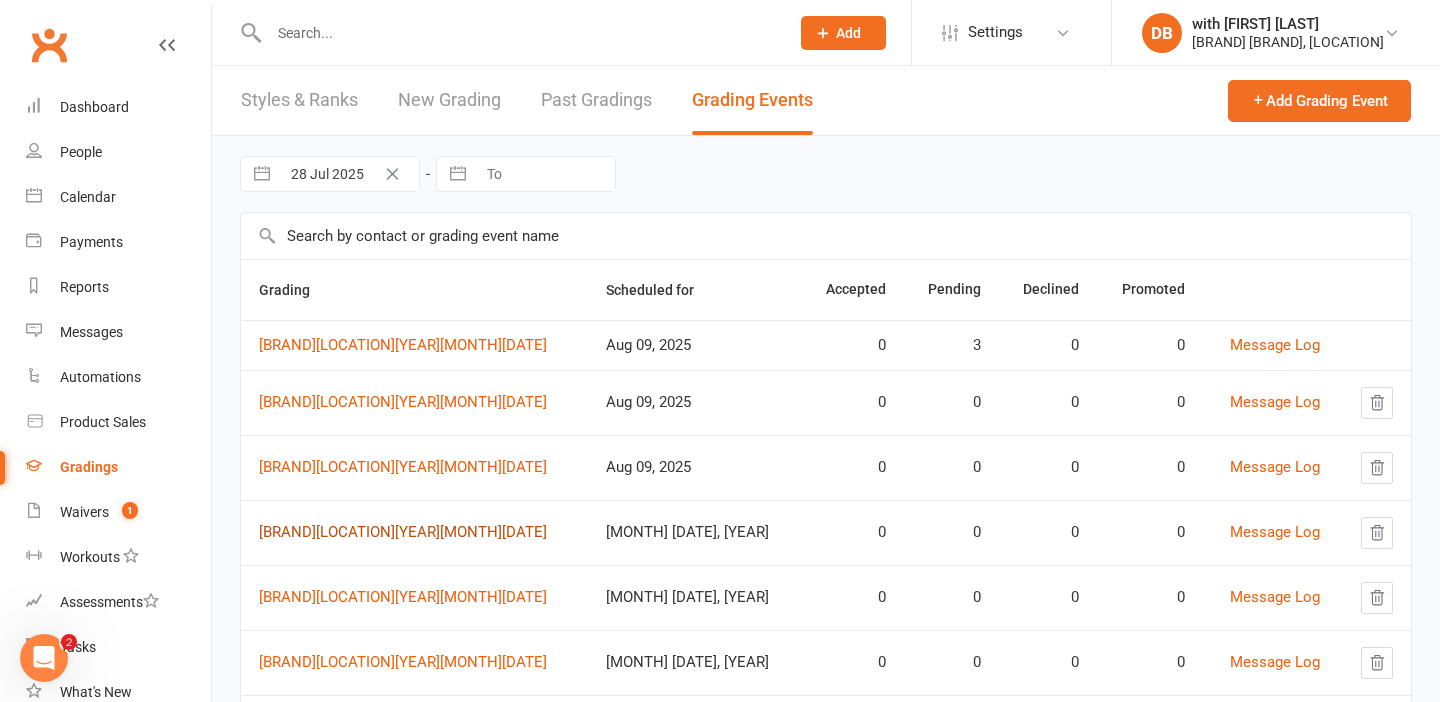 click on "EaglesGradingCaringbah20250927" at bounding box center [403, 532] 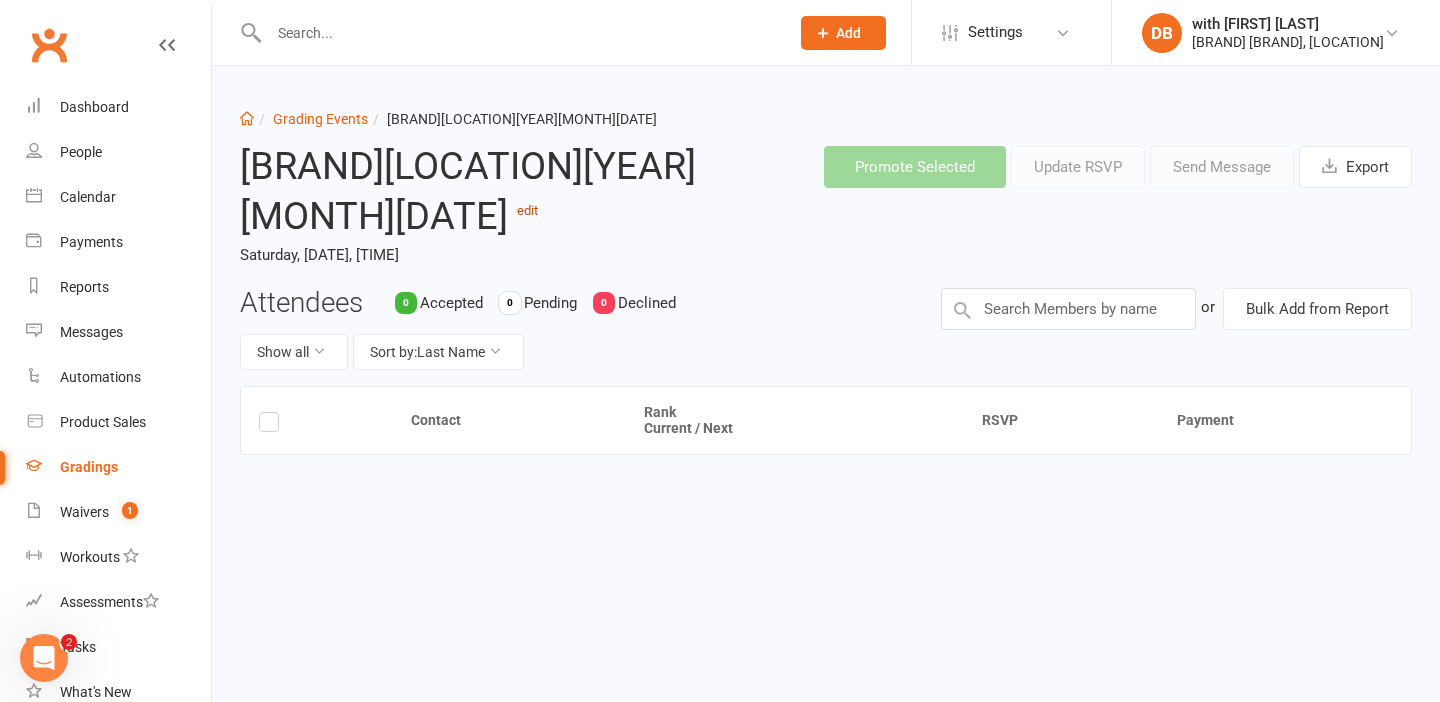 click on "edit" at bounding box center (527, 210) 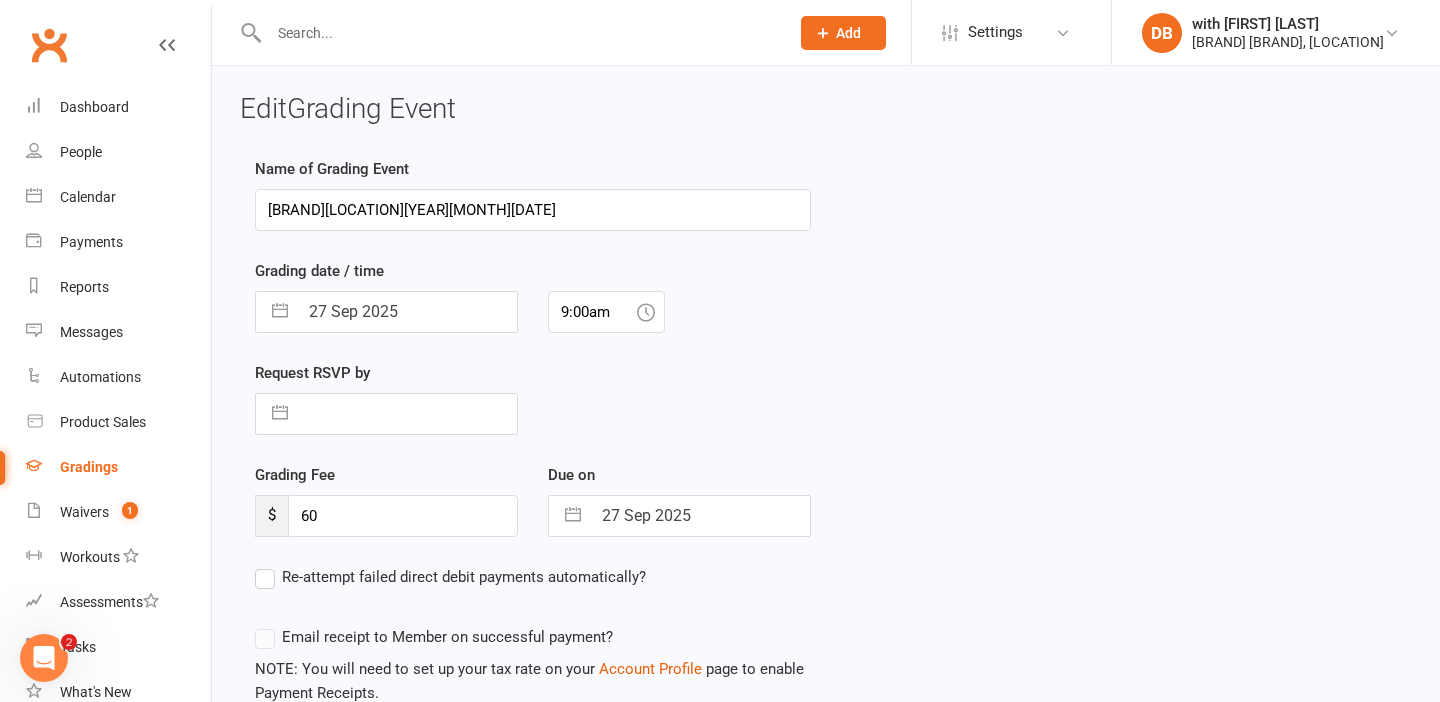 type on "EaglesGradingCaringbah20250913" 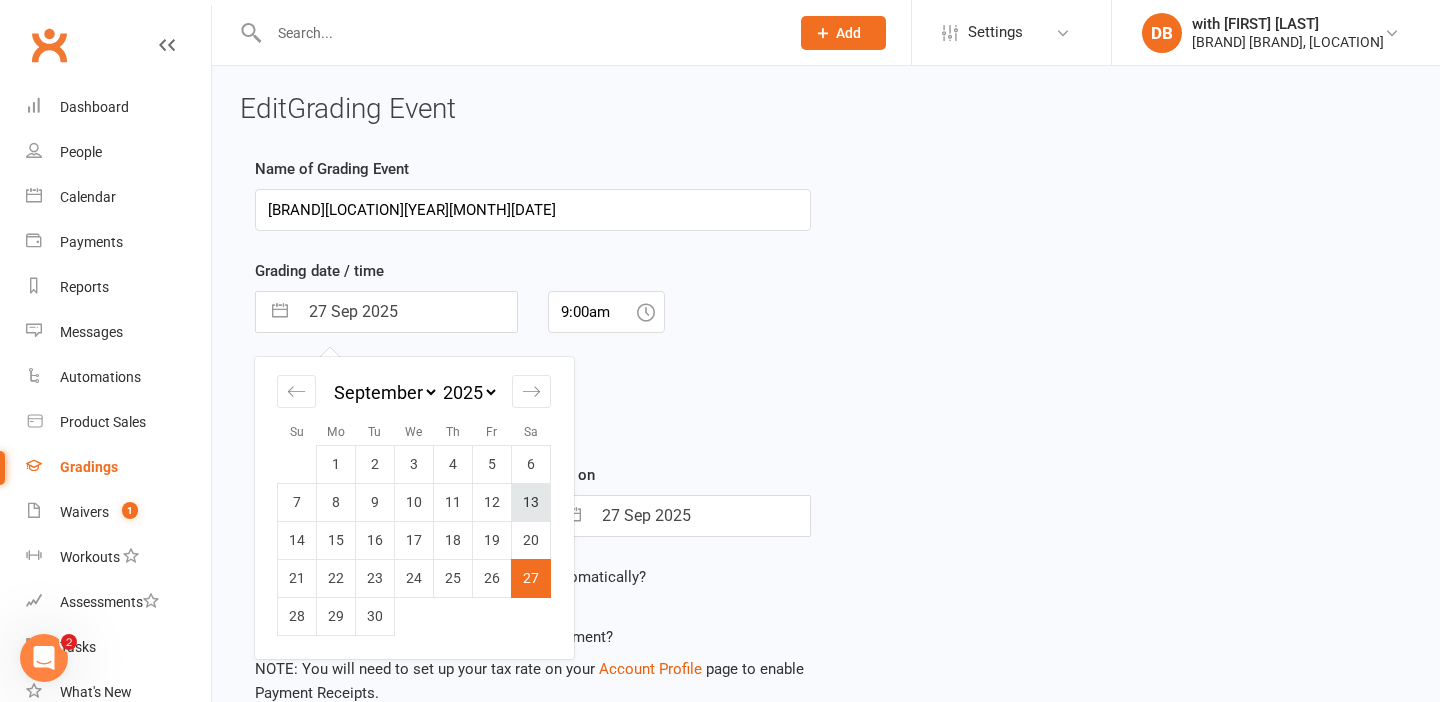click on "13" at bounding box center [531, 502] 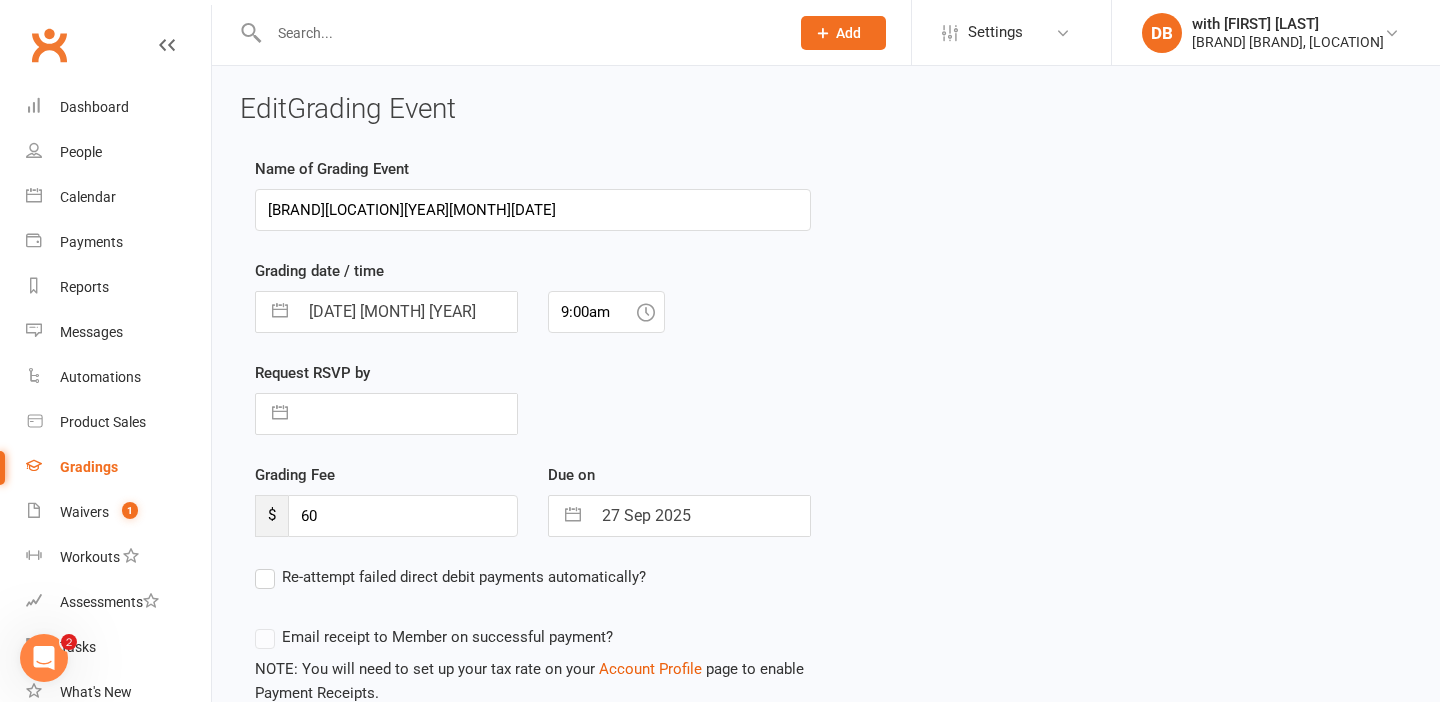 click on "27 Sep 2025" at bounding box center (700, 516) 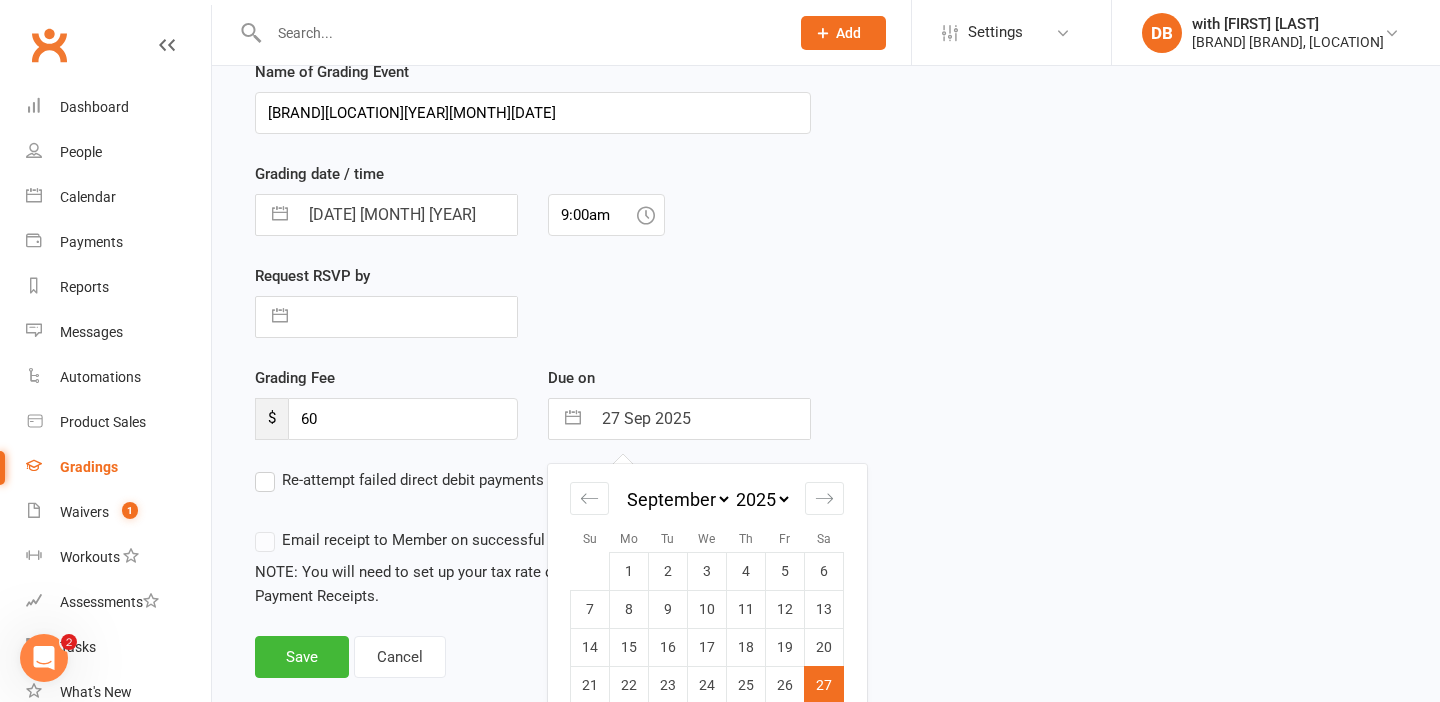 scroll, scrollTop: 104, scrollLeft: 0, axis: vertical 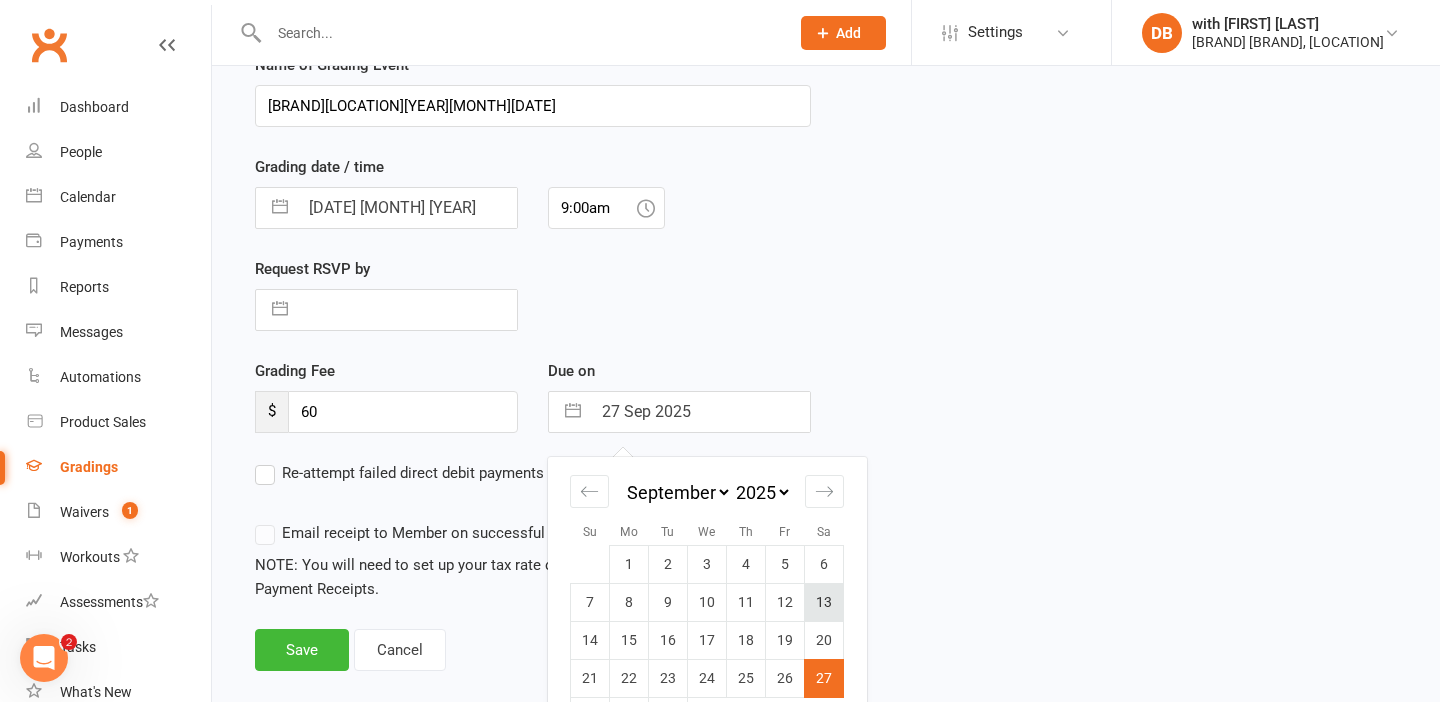 click on "13" at bounding box center [824, 602] 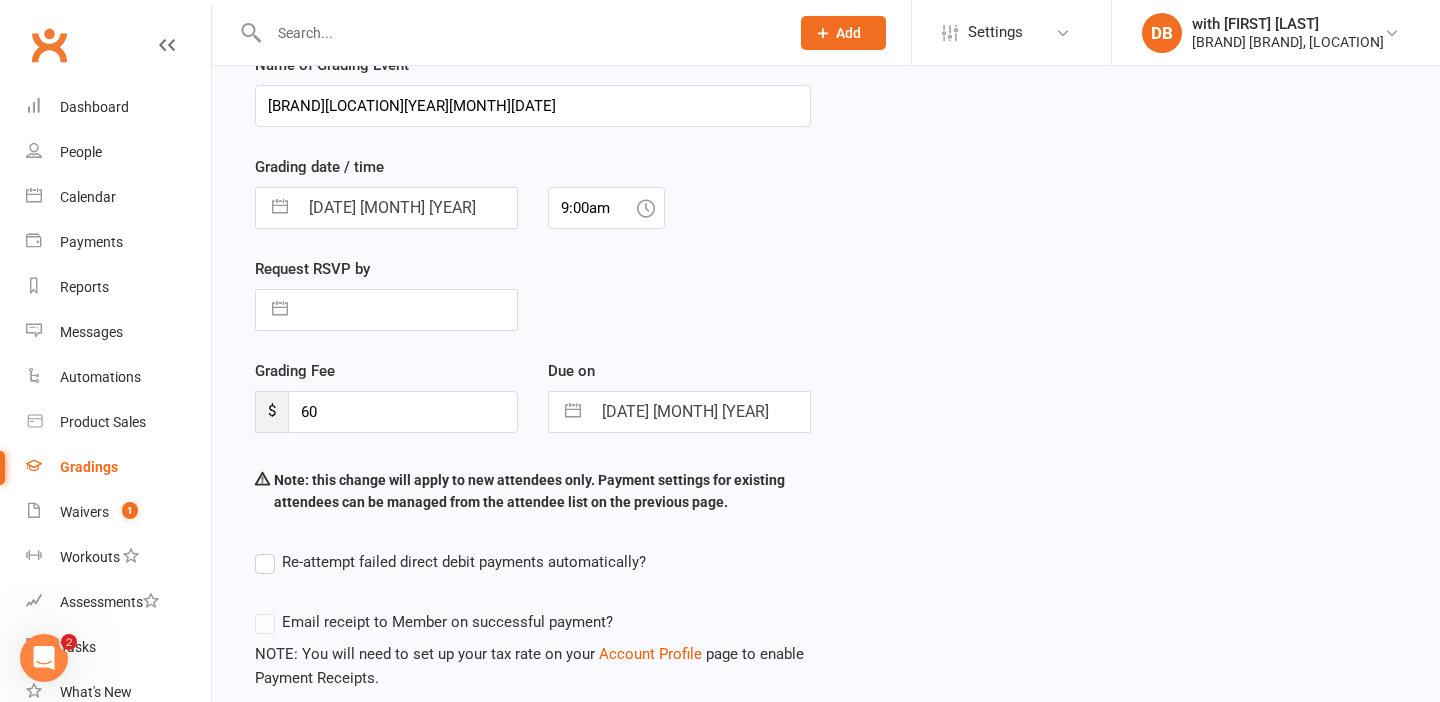 scroll, scrollTop: 250, scrollLeft: 0, axis: vertical 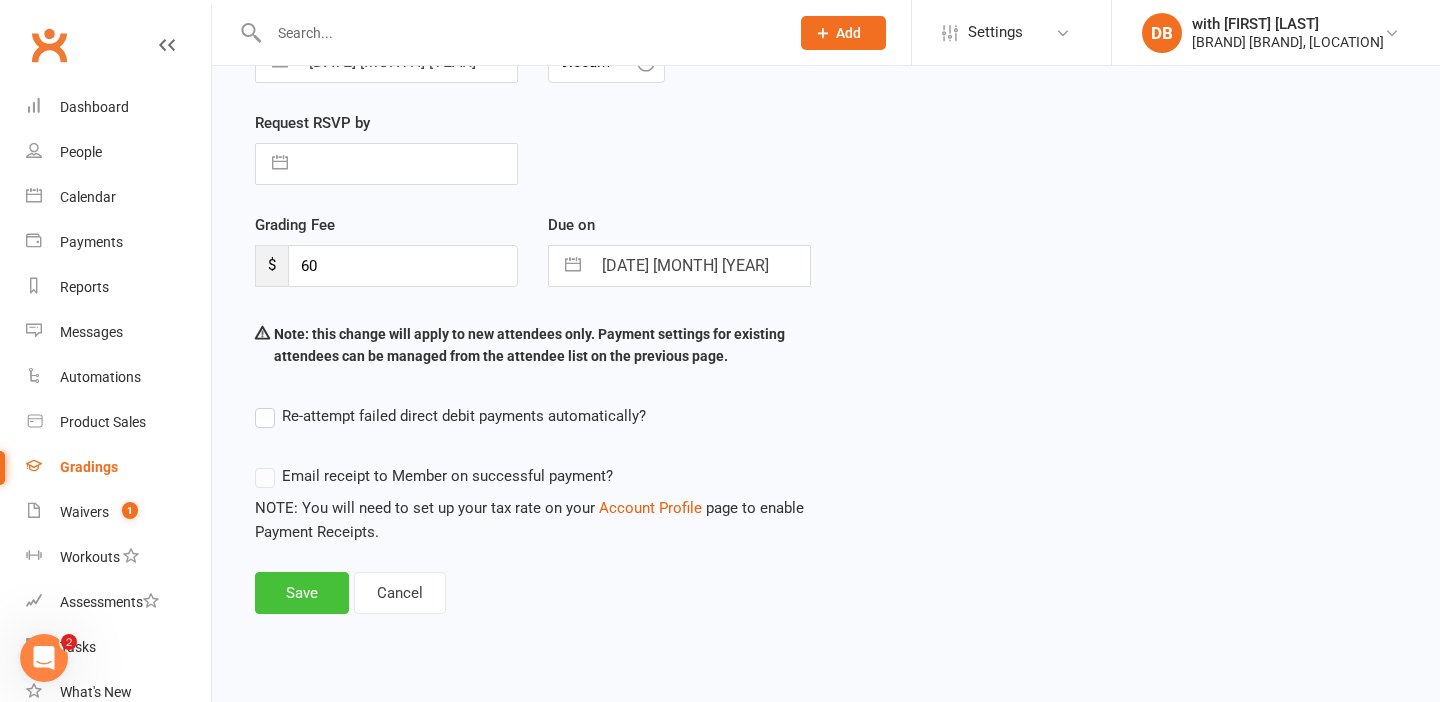 click on "Save" at bounding box center (302, 593) 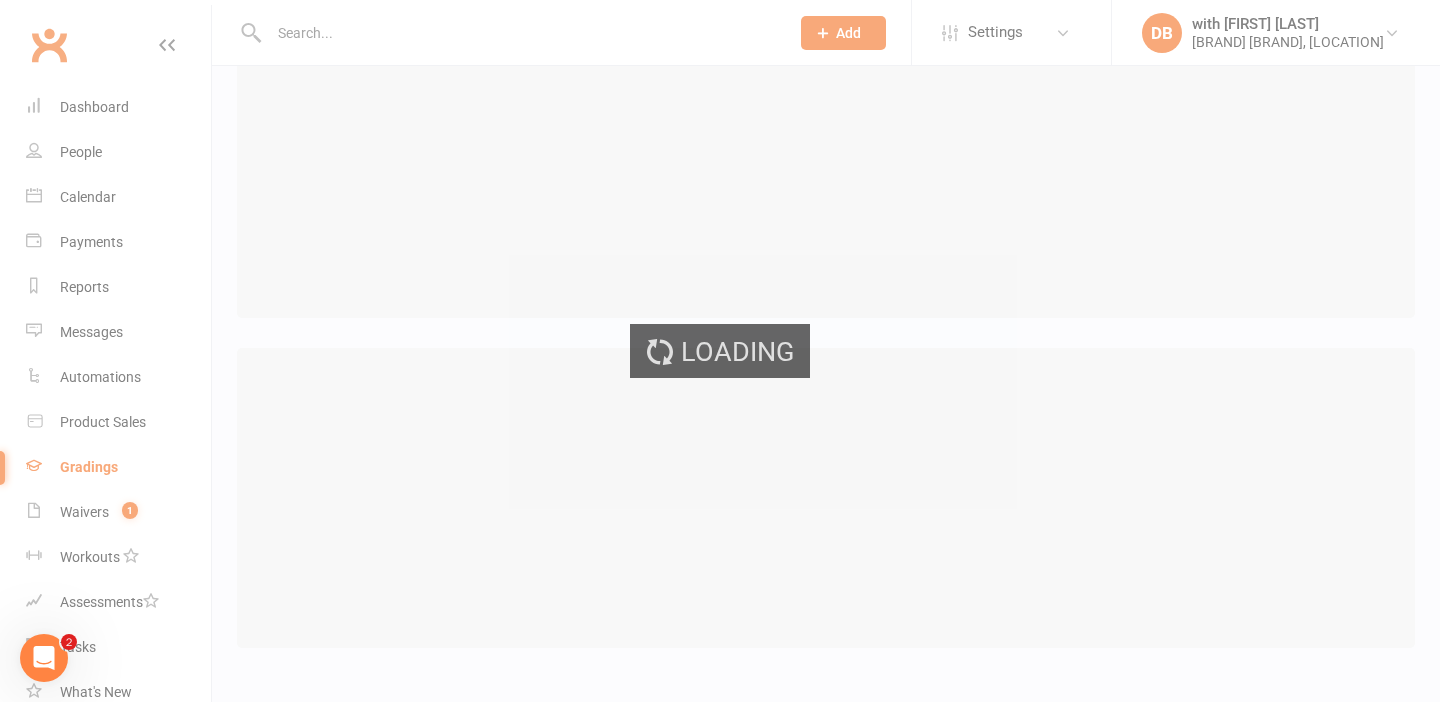 scroll, scrollTop: 0, scrollLeft: 0, axis: both 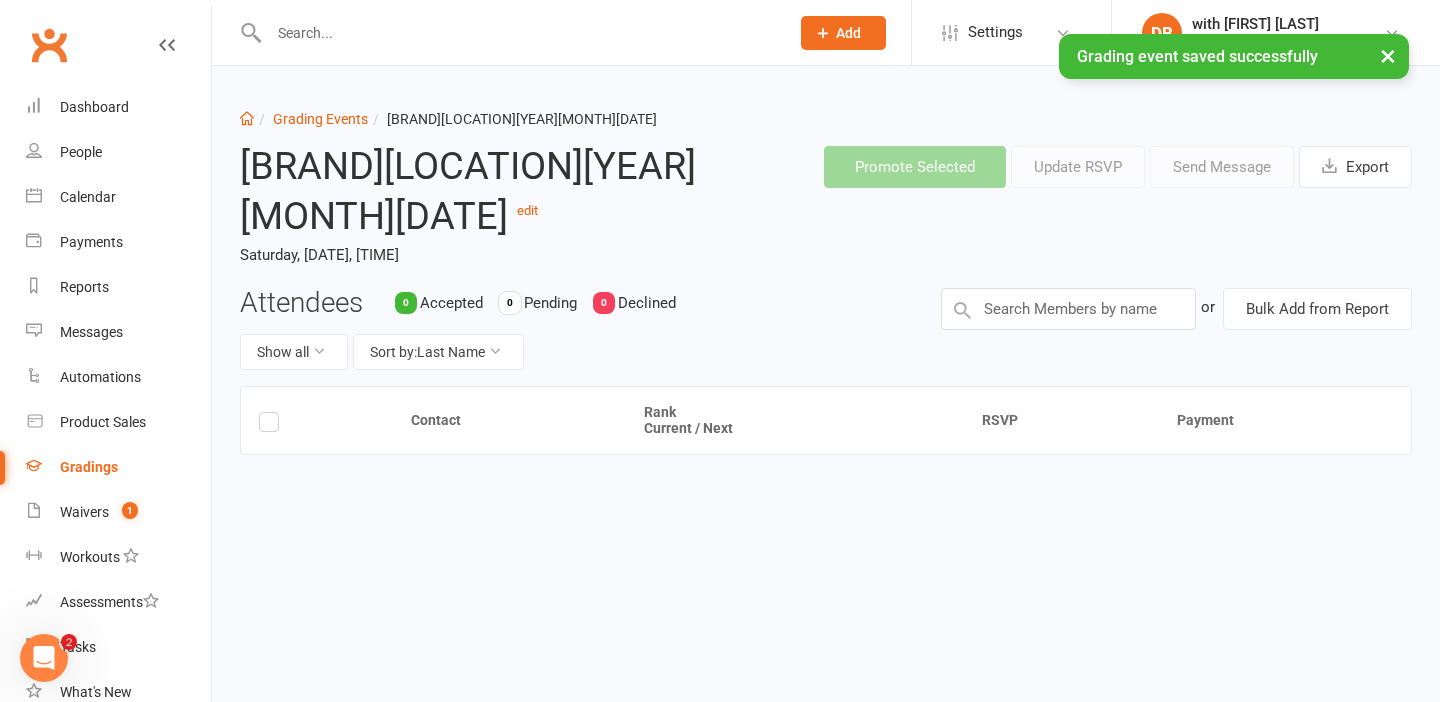 click on "Gradings" at bounding box center [89, 467] 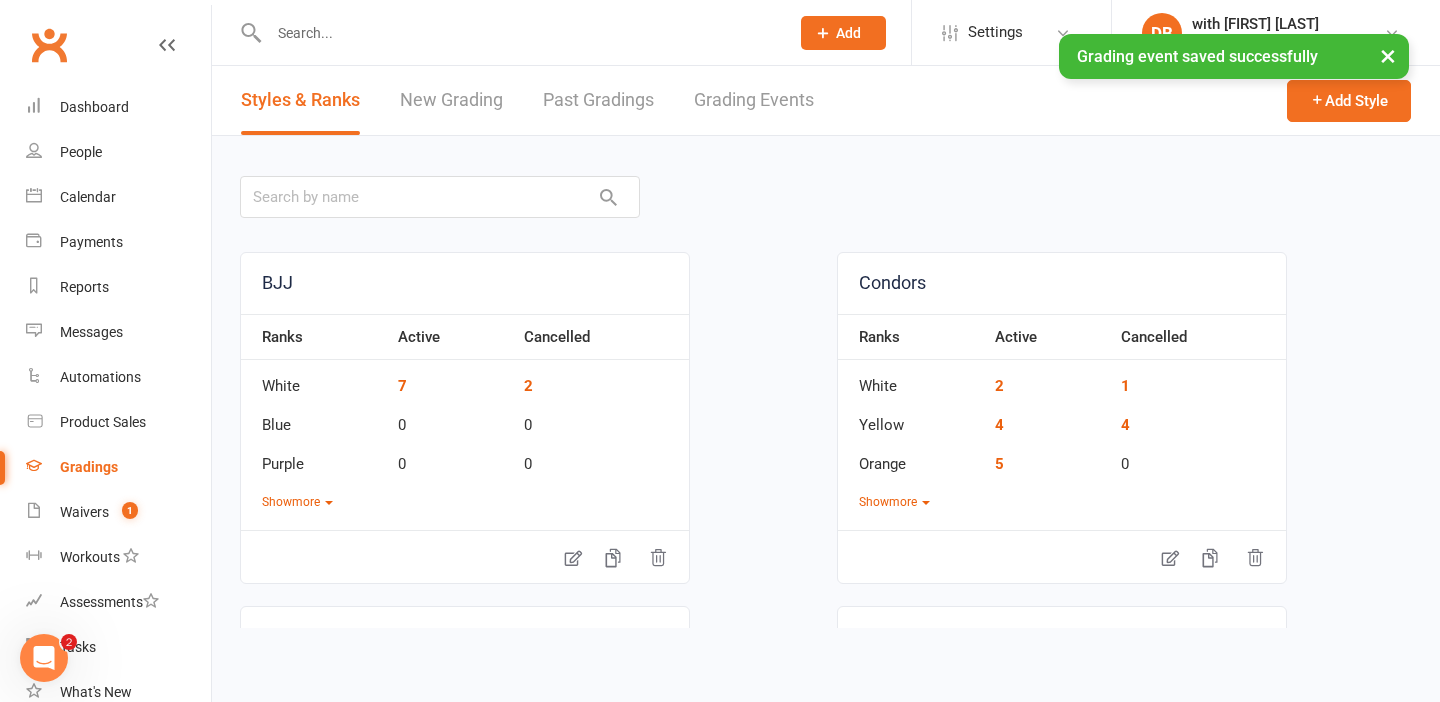 click on "Styles & Ranks New Grading Past Gradings Grading Events" at bounding box center [527, 100] 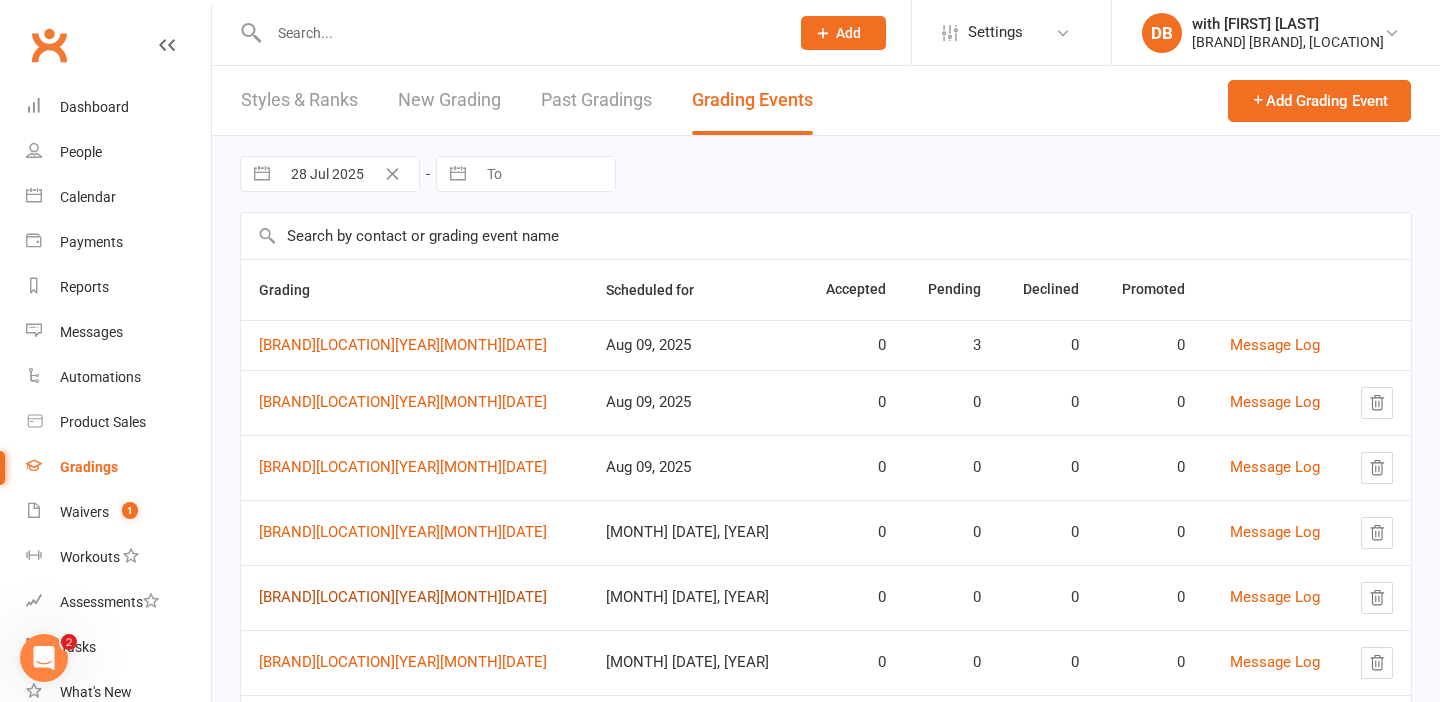click on "CondorsGradingCaringbah20250927" at bounding box center (403, 597) 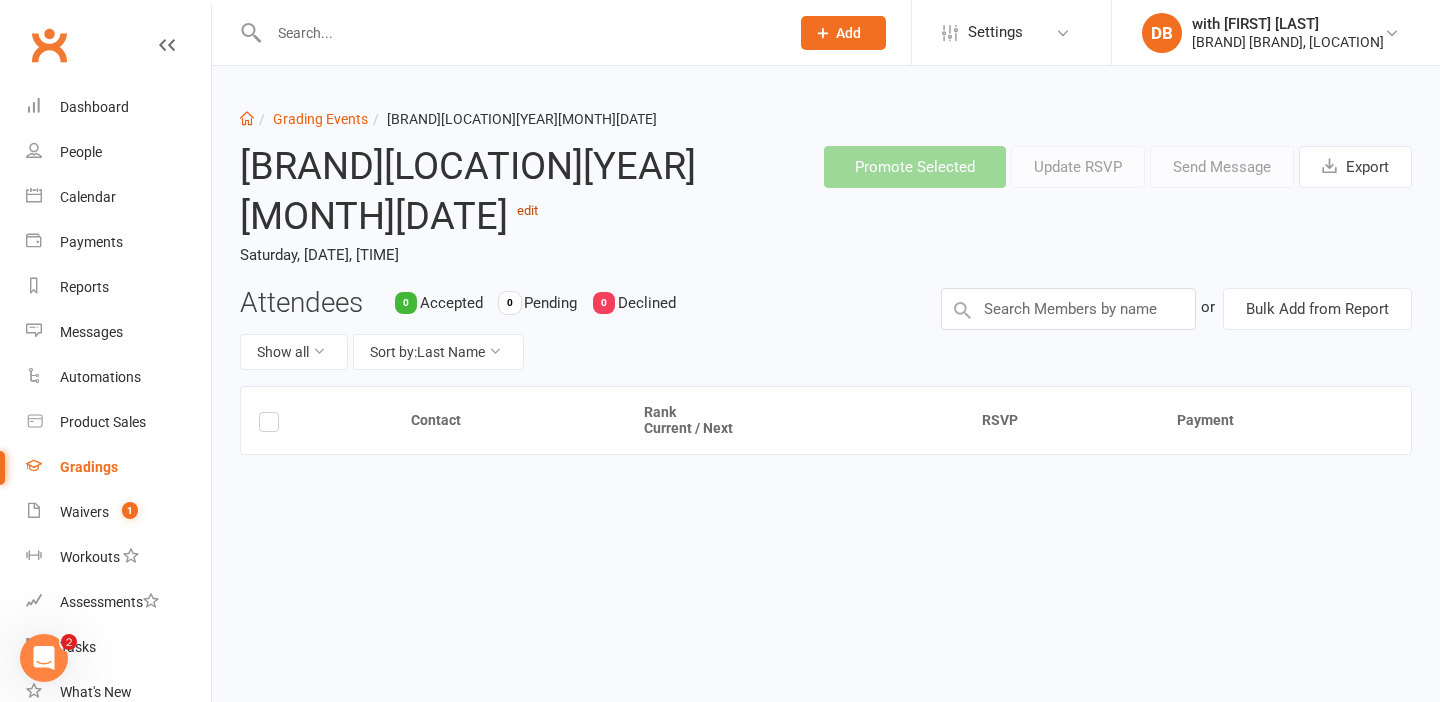 click on "edit" at bounding box center [527, 210] 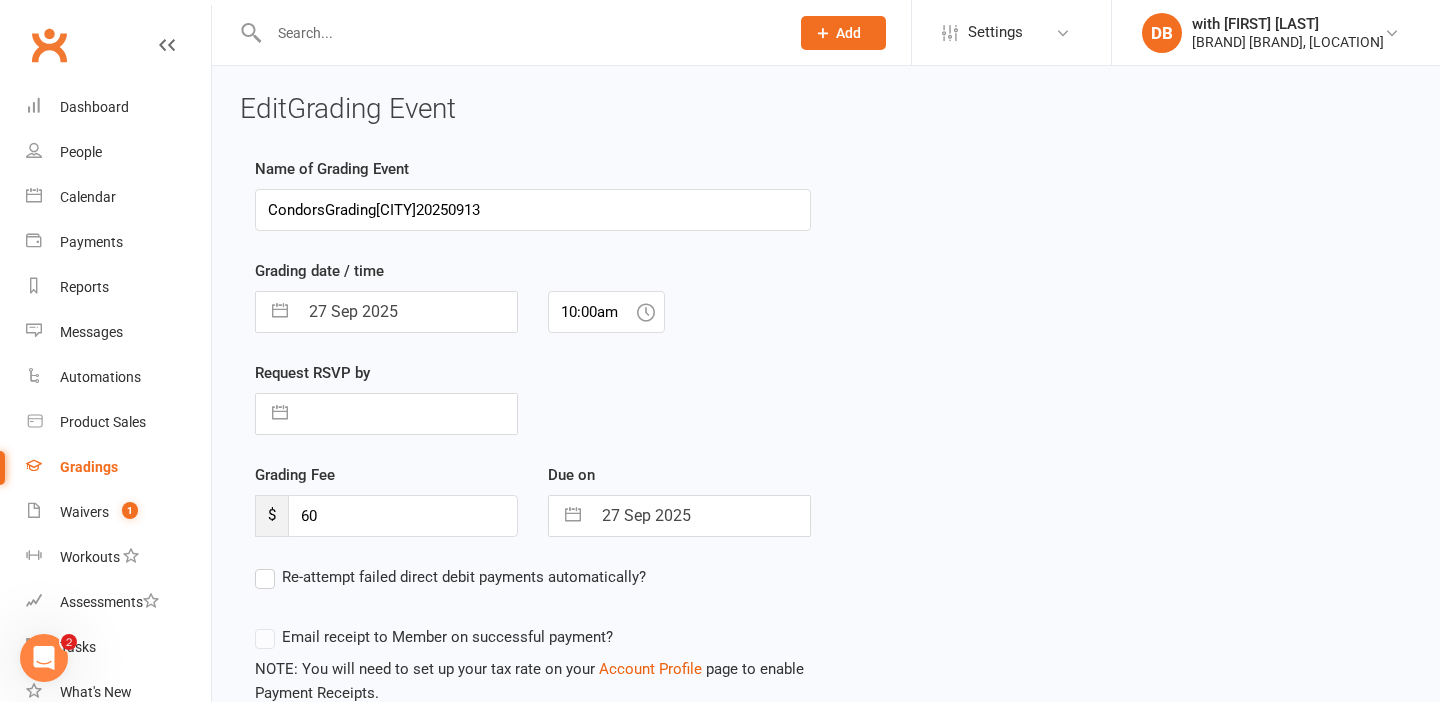 type on "CondorsGradingCaringbah20250913" 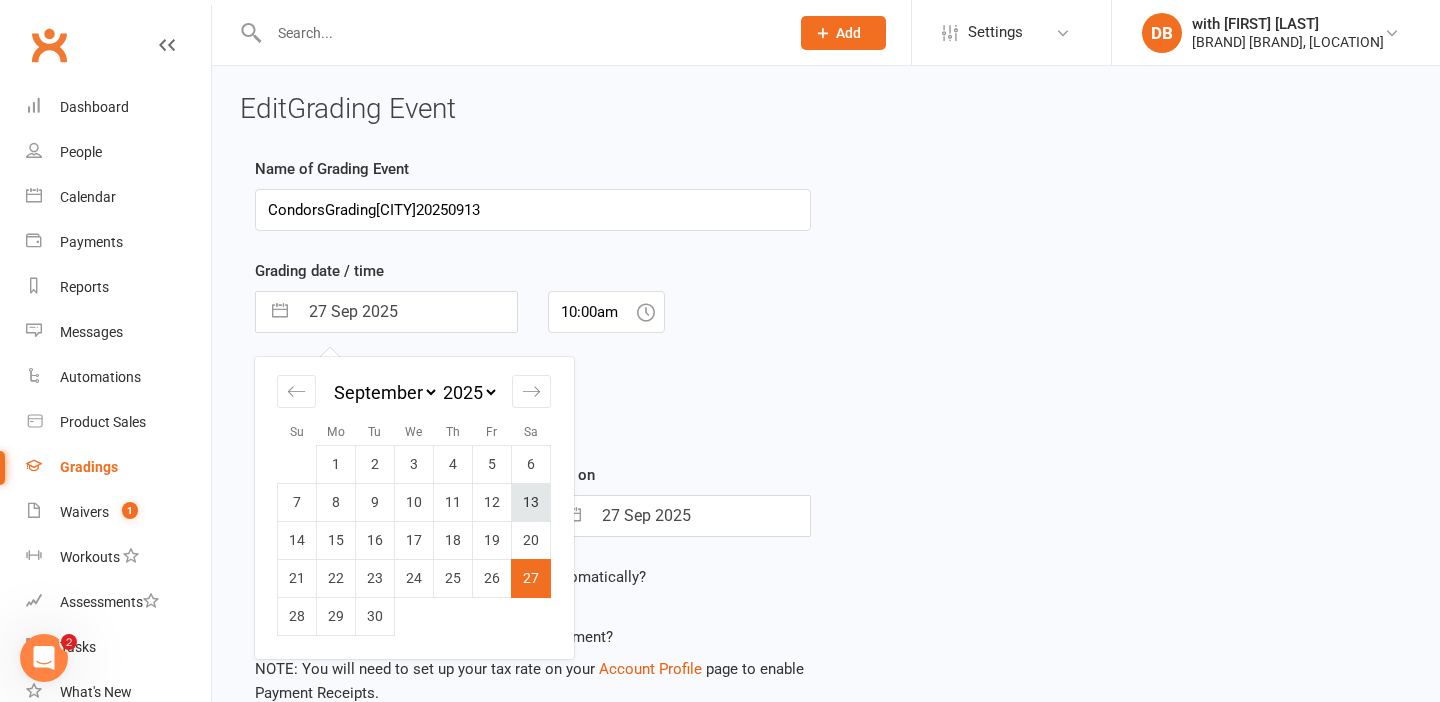 click on "13" at bounding box center (531, 502) 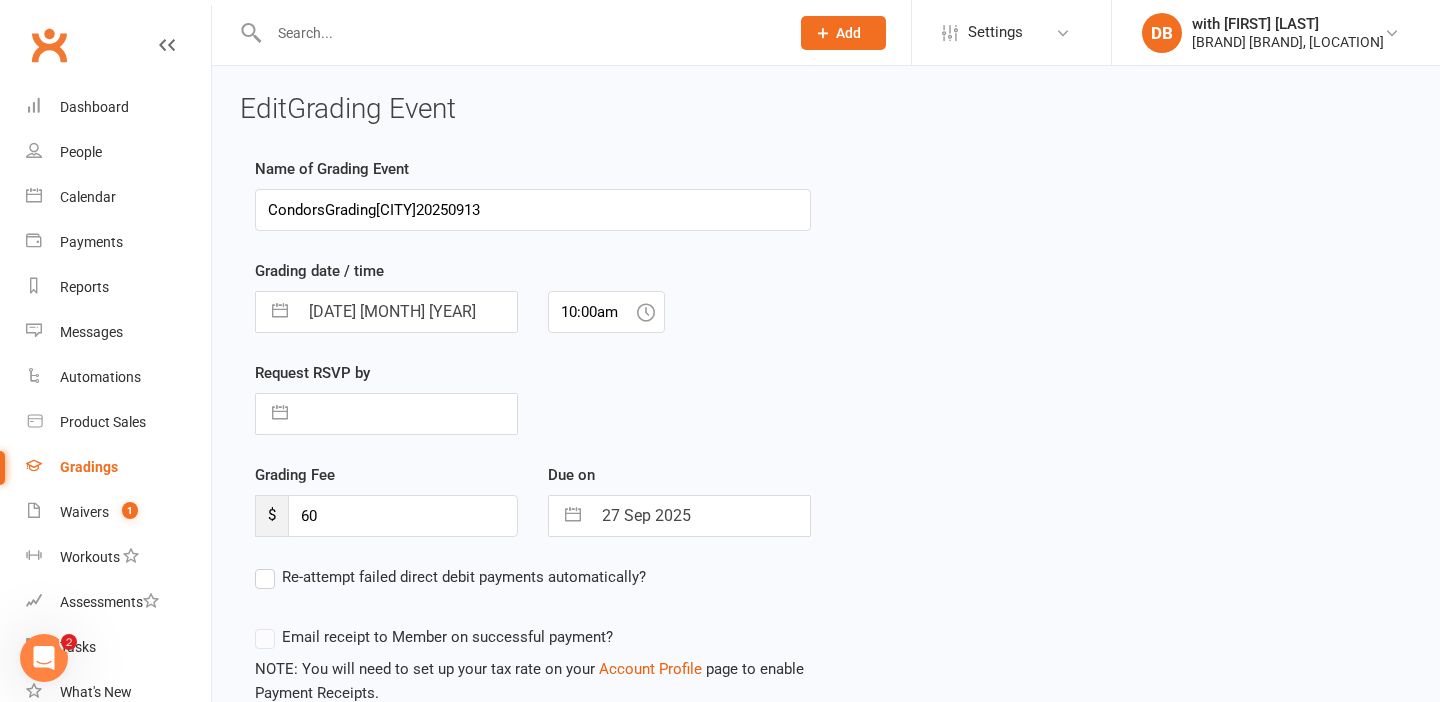 select on "7" 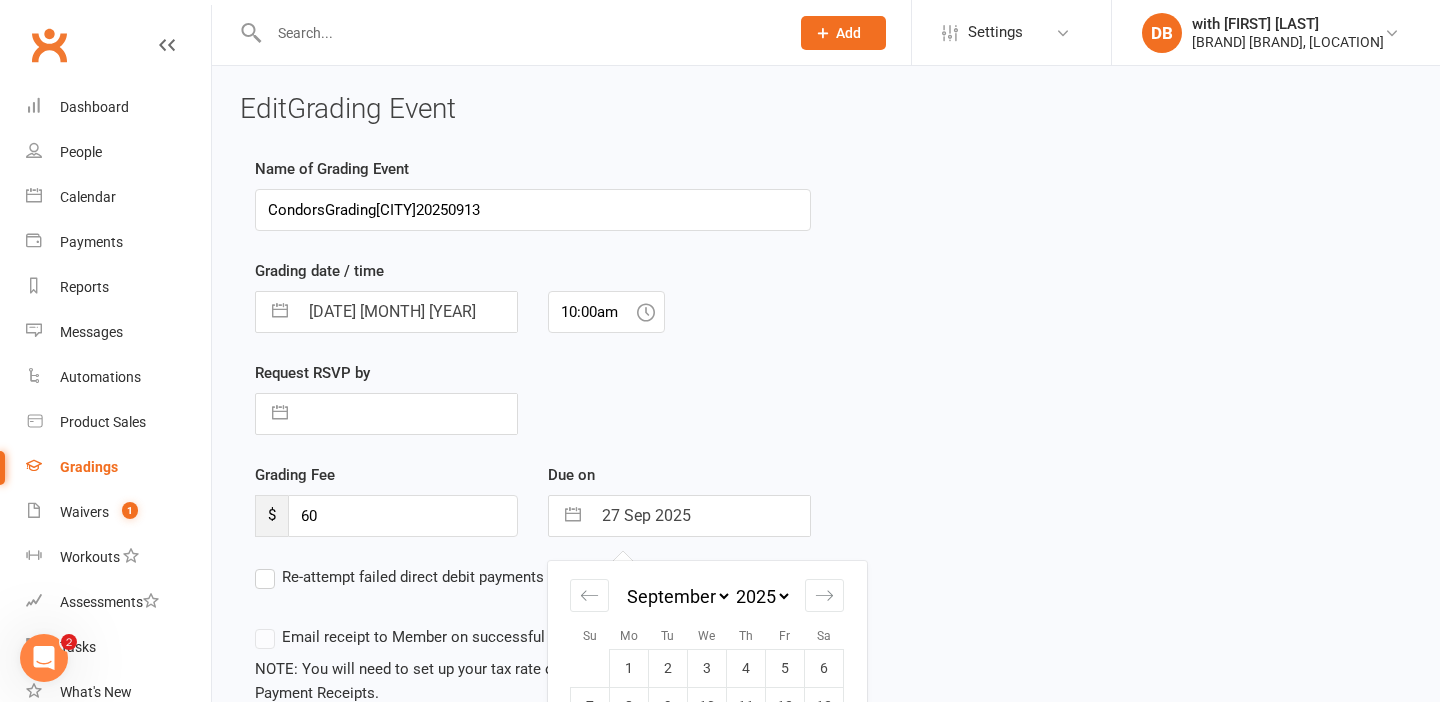 click on "27 Sep 2025" at bounding box center [700, 516] 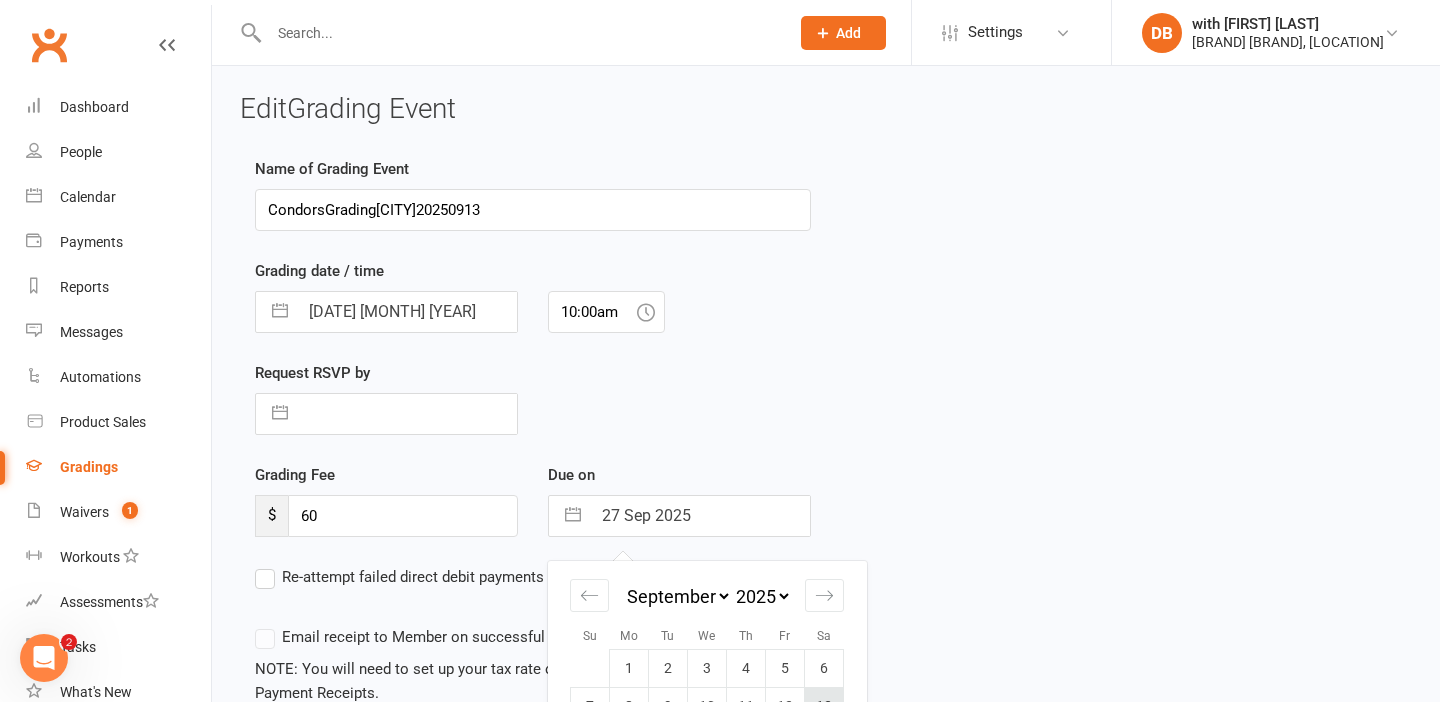 click on "13" at bounding box center (824, 706) 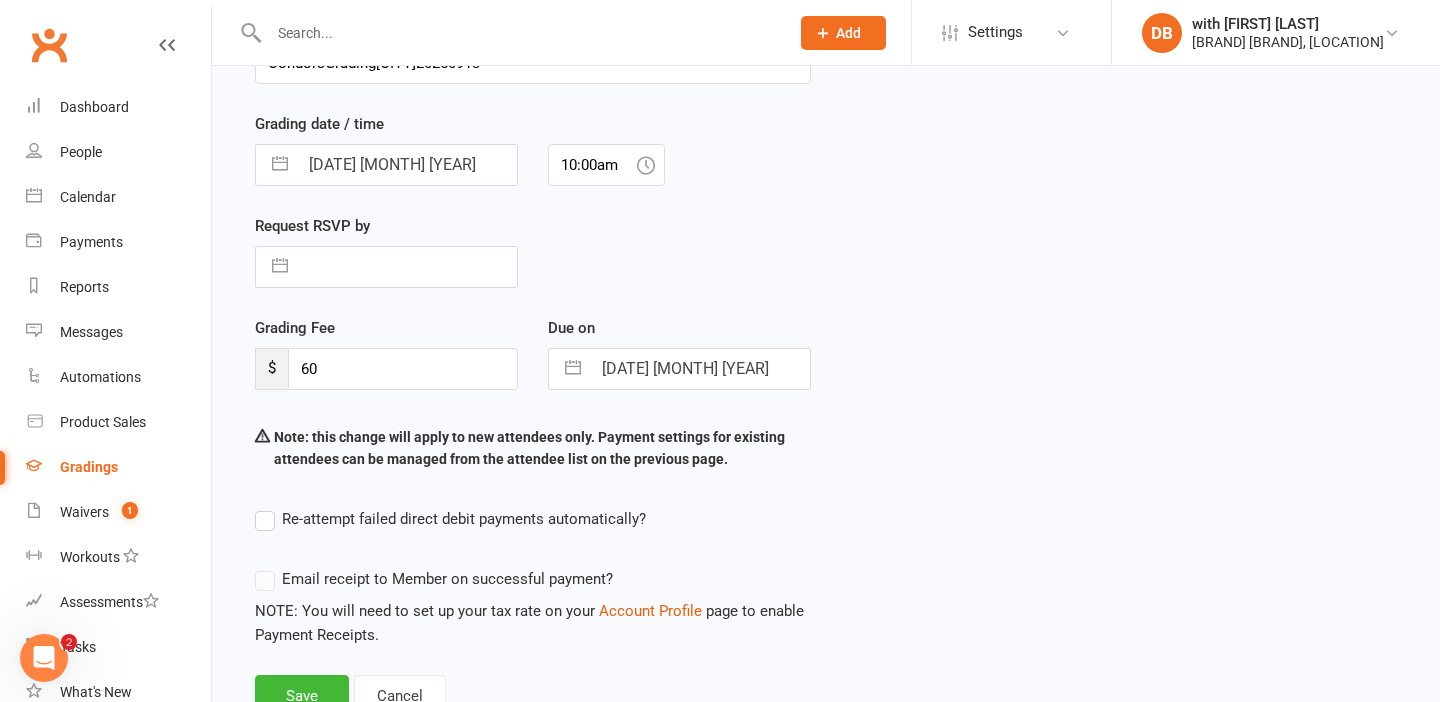 scroll, scrollTop: 250, scrollLeft: 0, axis: vertical 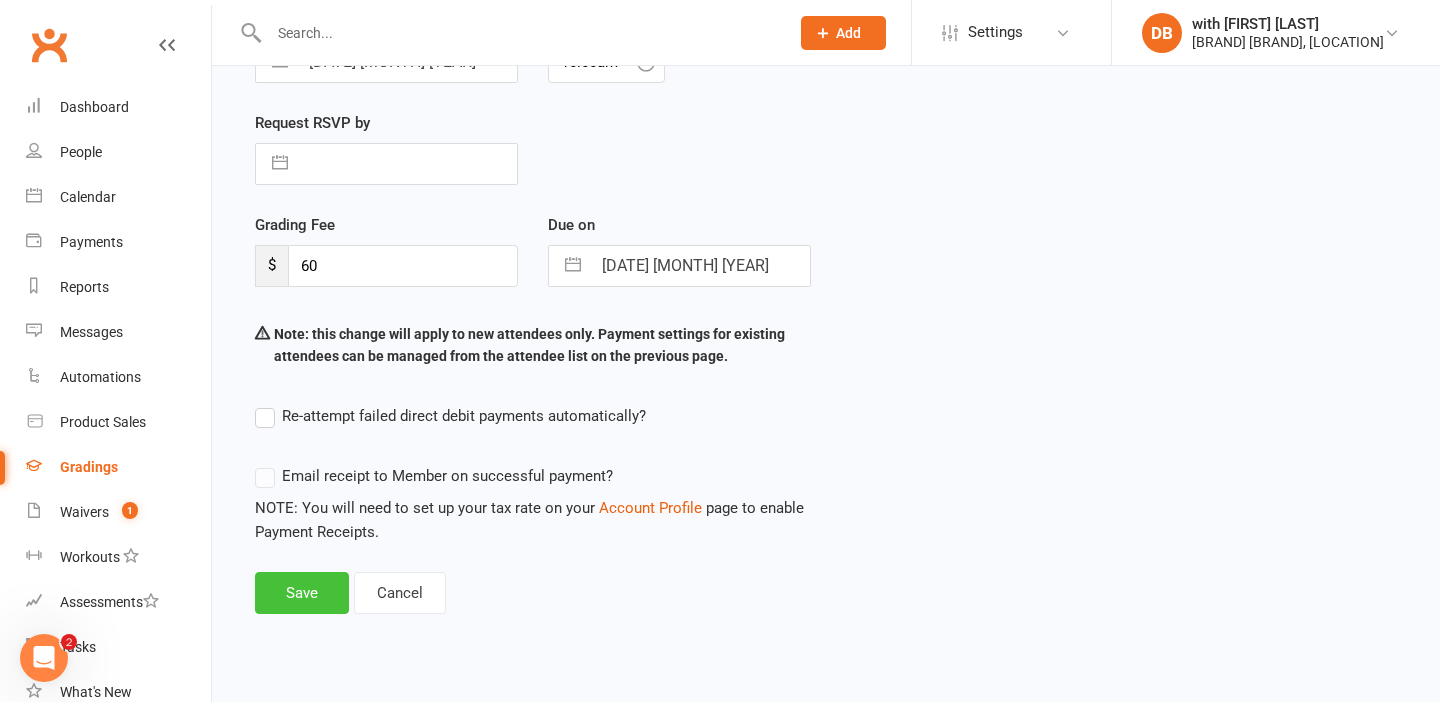 click on "Save" at bounding box center [302, 593] 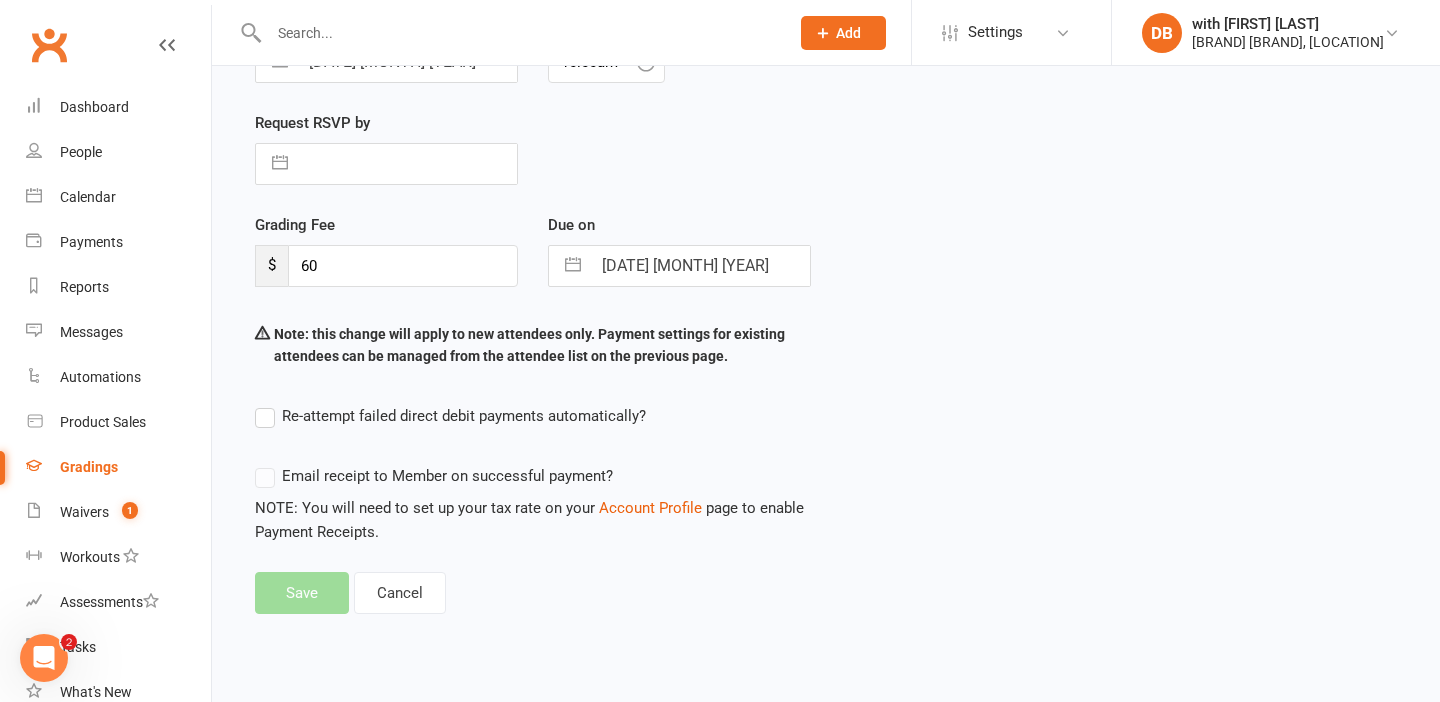 scroll, scrollTop: 0, scrollLeft: 0, axis: both 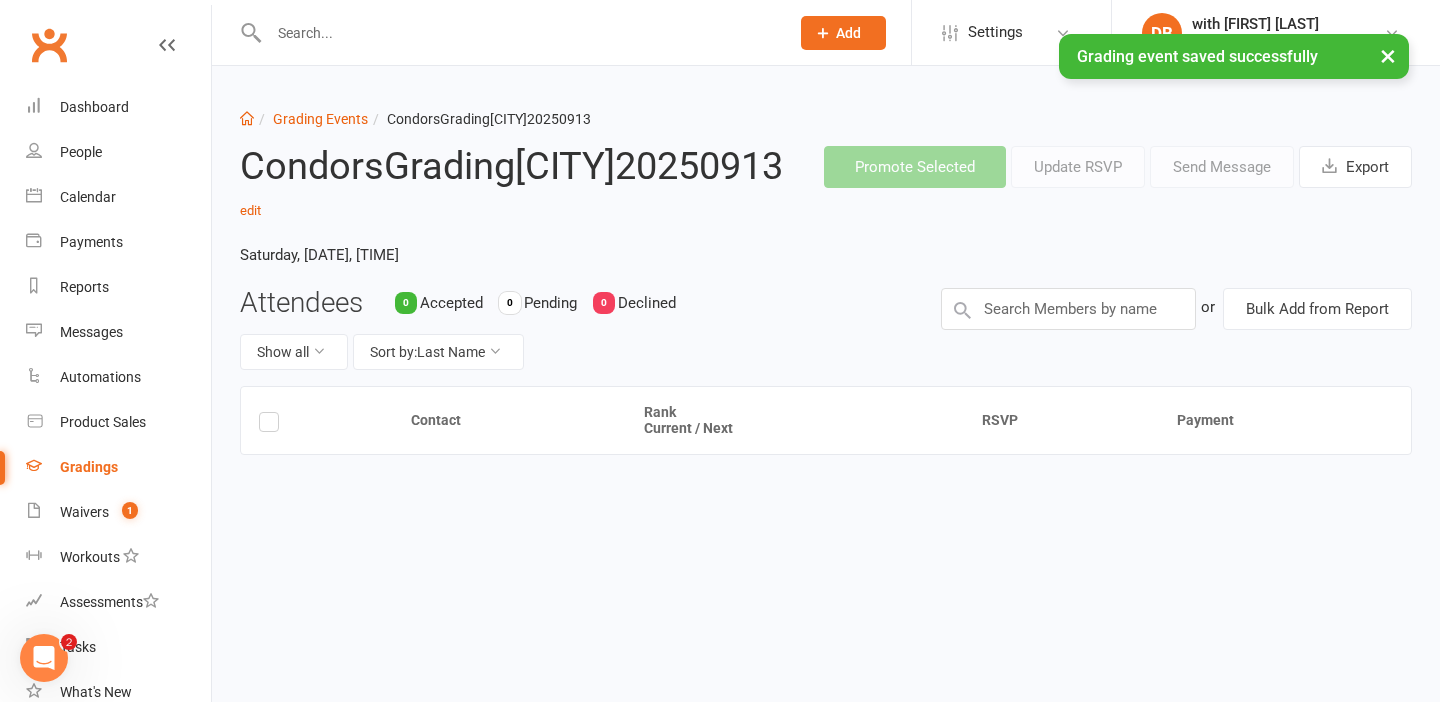 click on "Gradings" at bounding box center [89, 467] 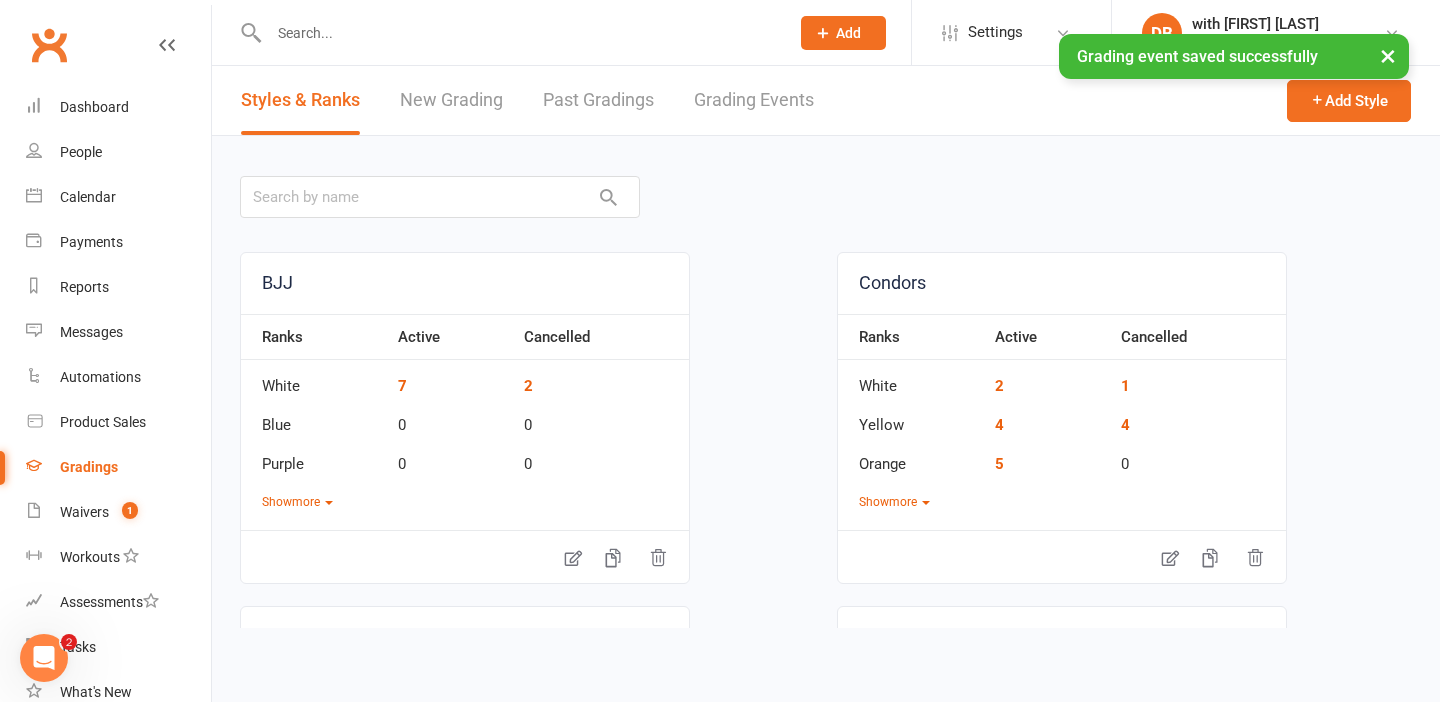 click on "Grading Events" at bounding box center (754, 100) 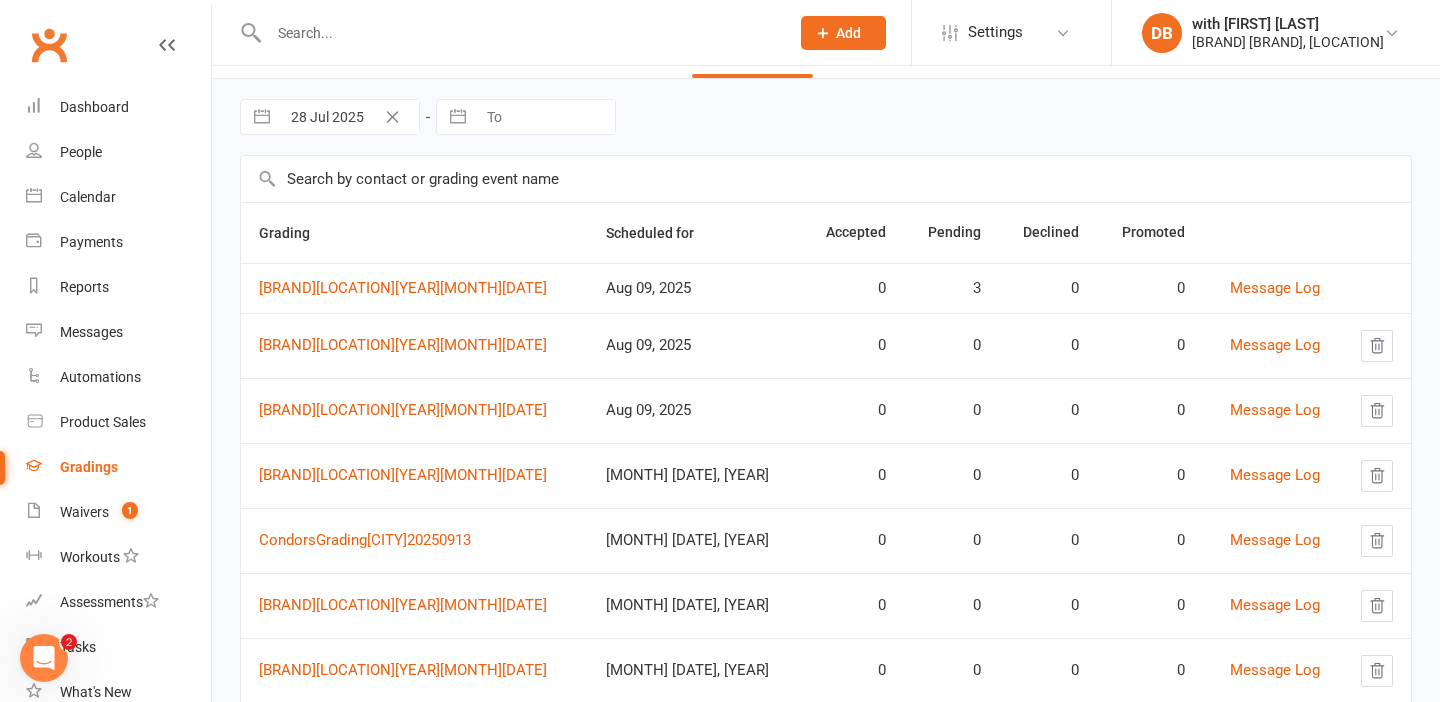 scroll, scrollTop: 184, scrollLeft: 0, axis: vertical 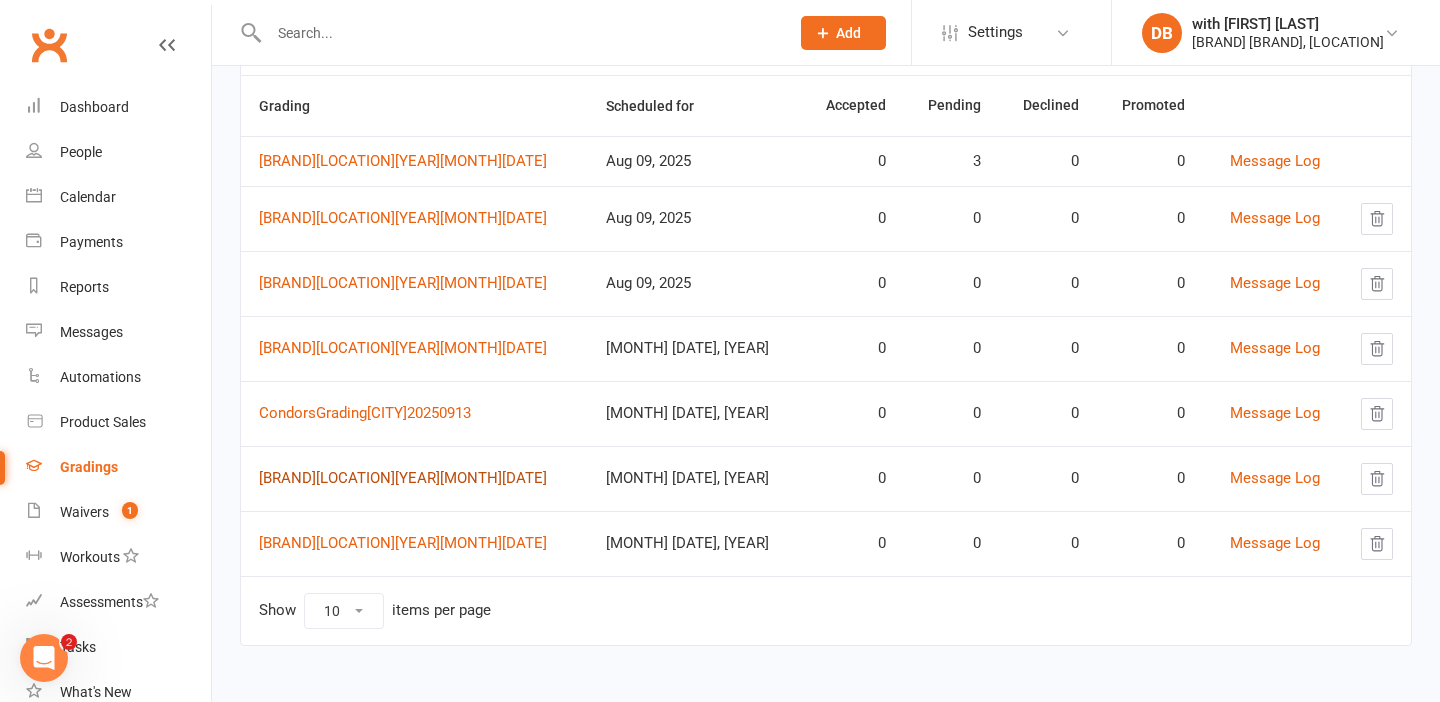 click on "AdultsGradingCaringbah20250927" at bounding box center [403, 478] 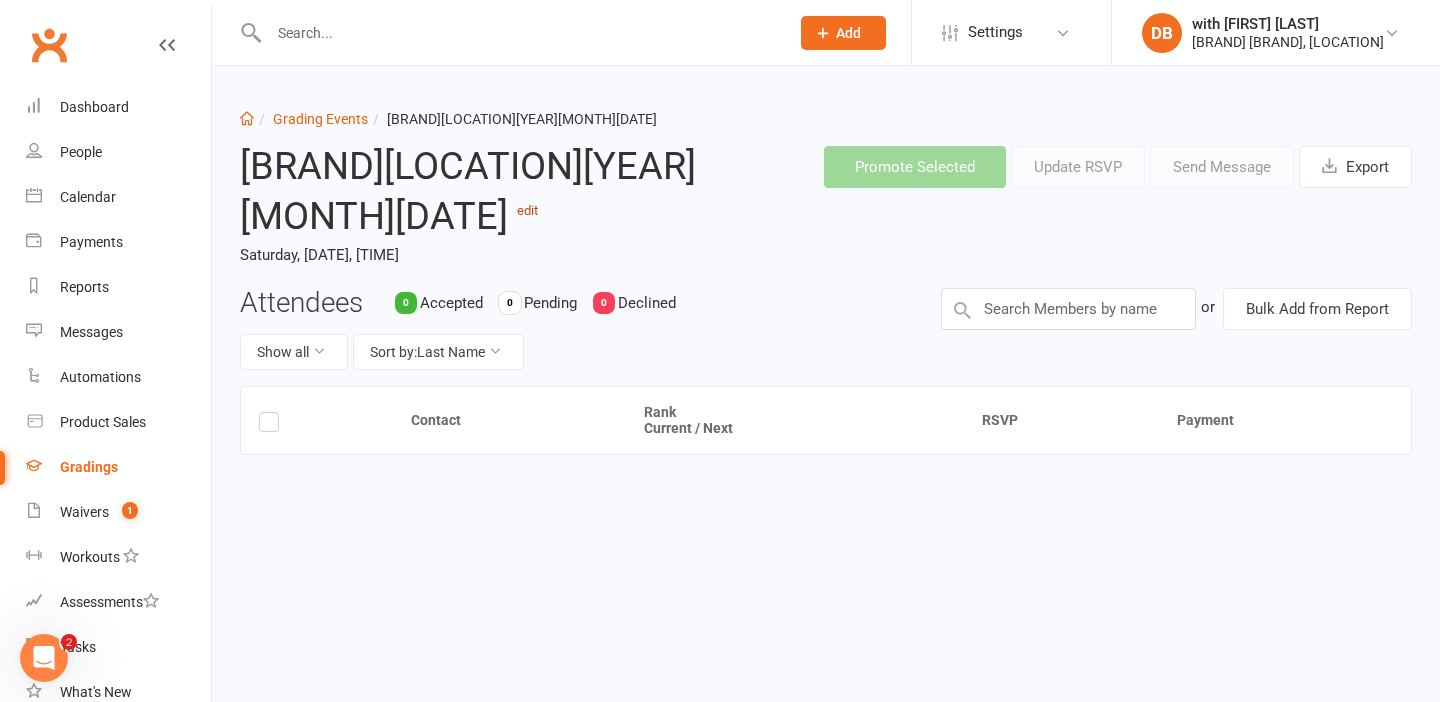 click on "edit" at bounding box center [527, 210] 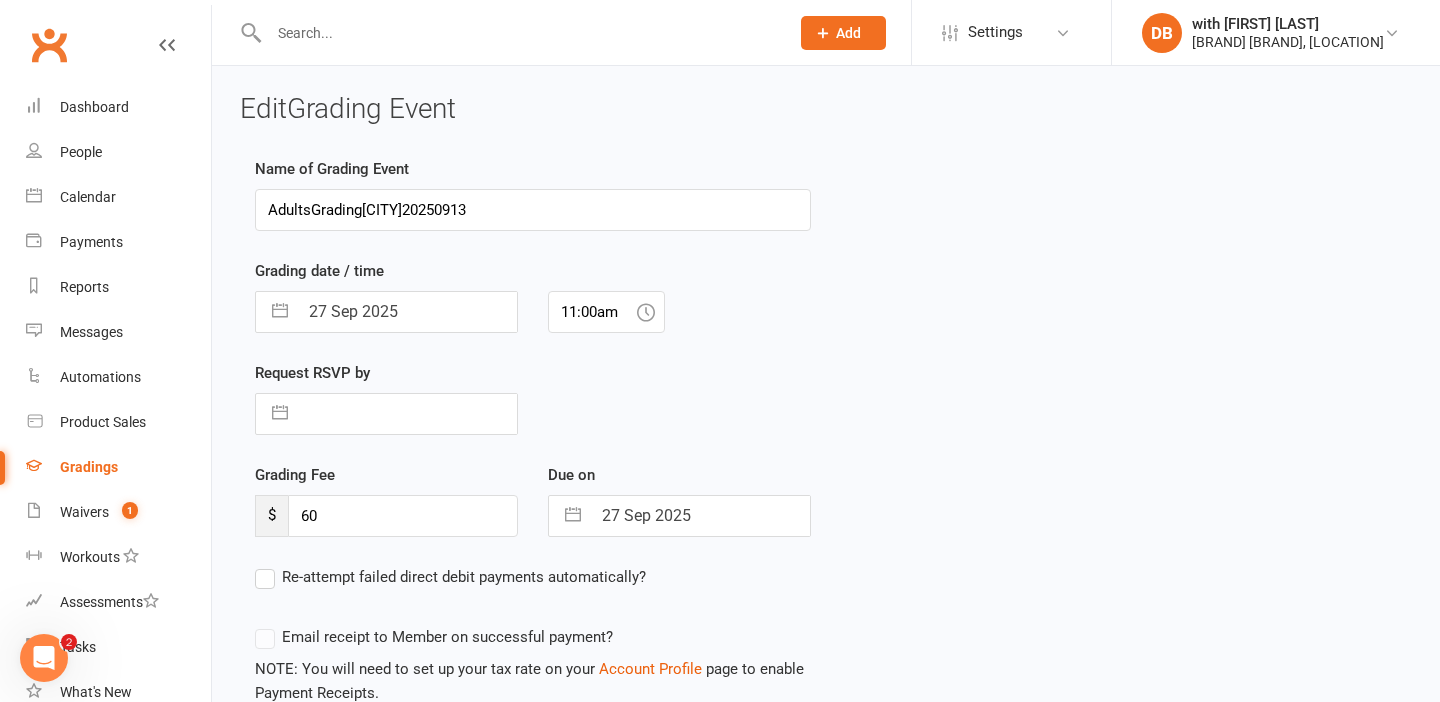 type on "AdultsGradingCaringbah20250913" 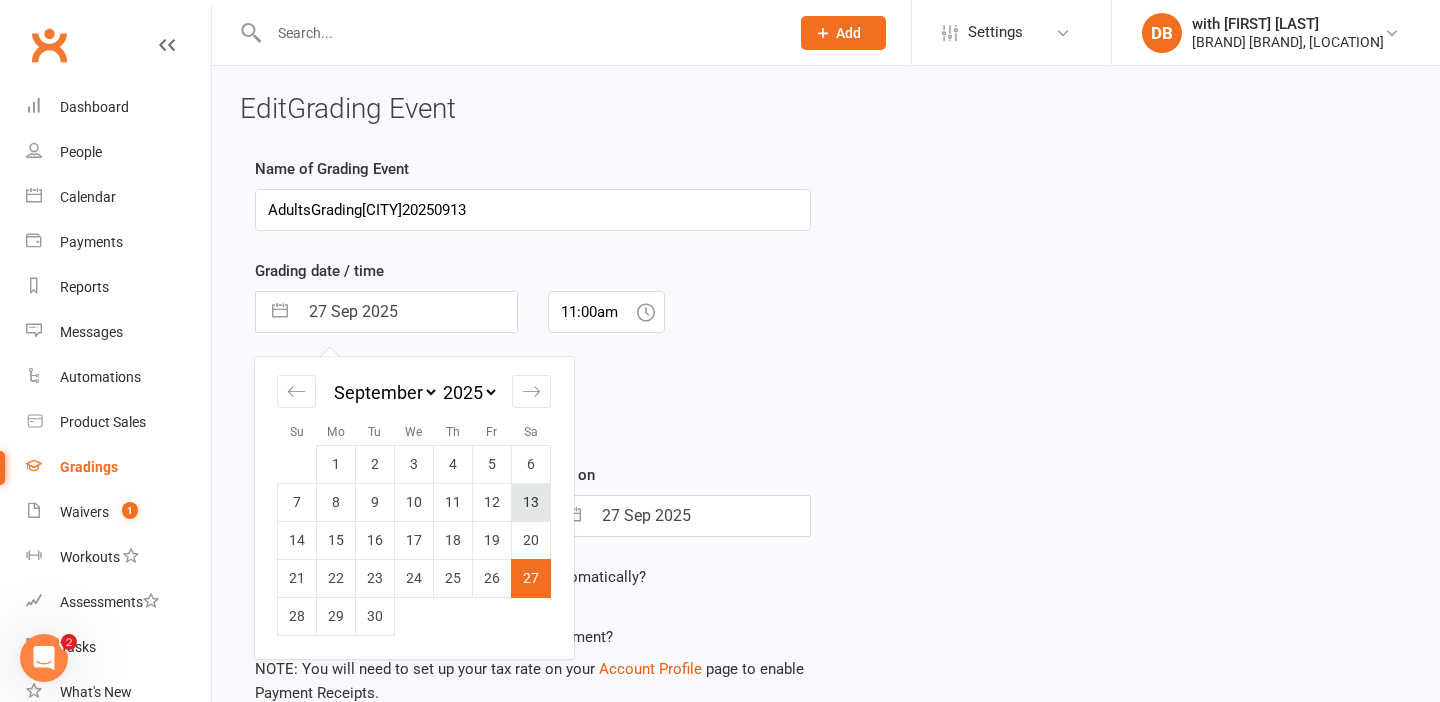 click on "13" at bounding box center (531, 502) 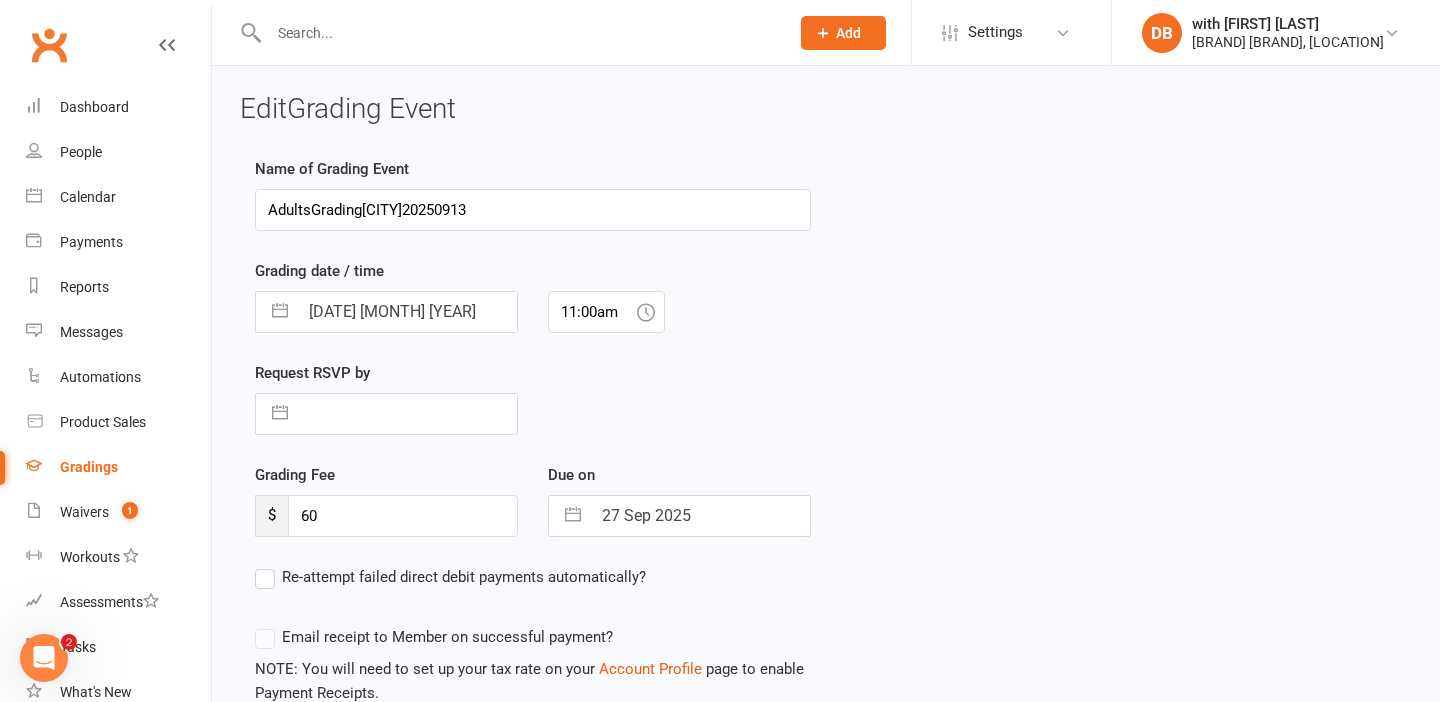 click on "27 Sep 2025" at bounding box center (700, 516) 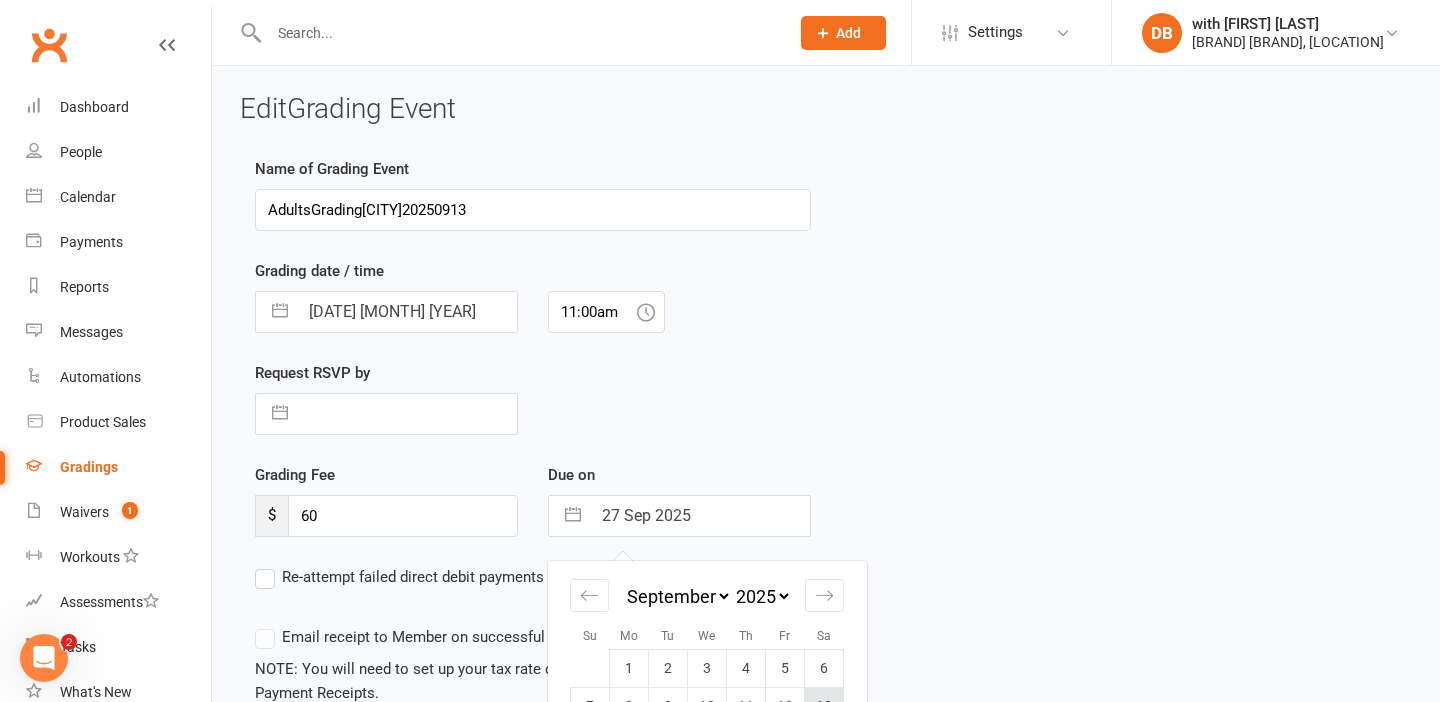 click on "13" at bounding box center (824, 706) 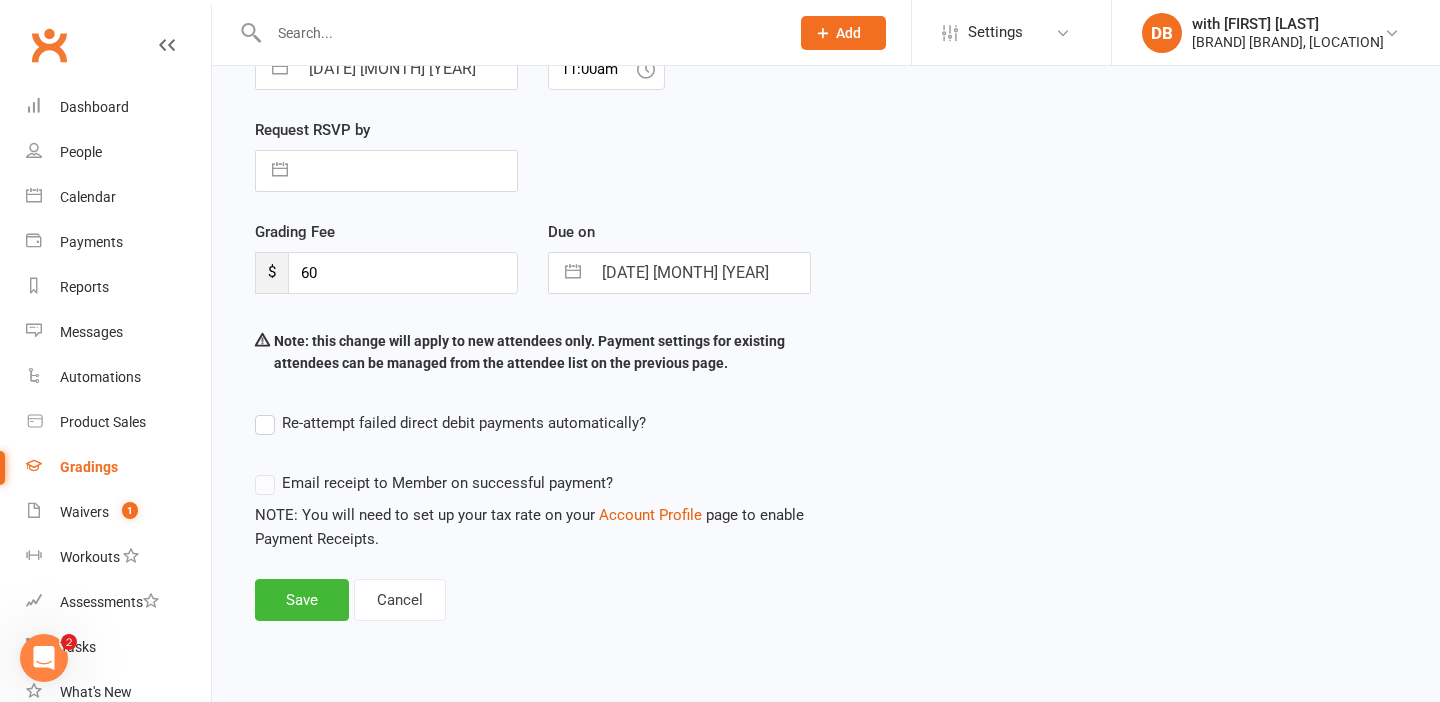 scroll, scrollTop: 242, scrollLeft: 0, axis: vertical 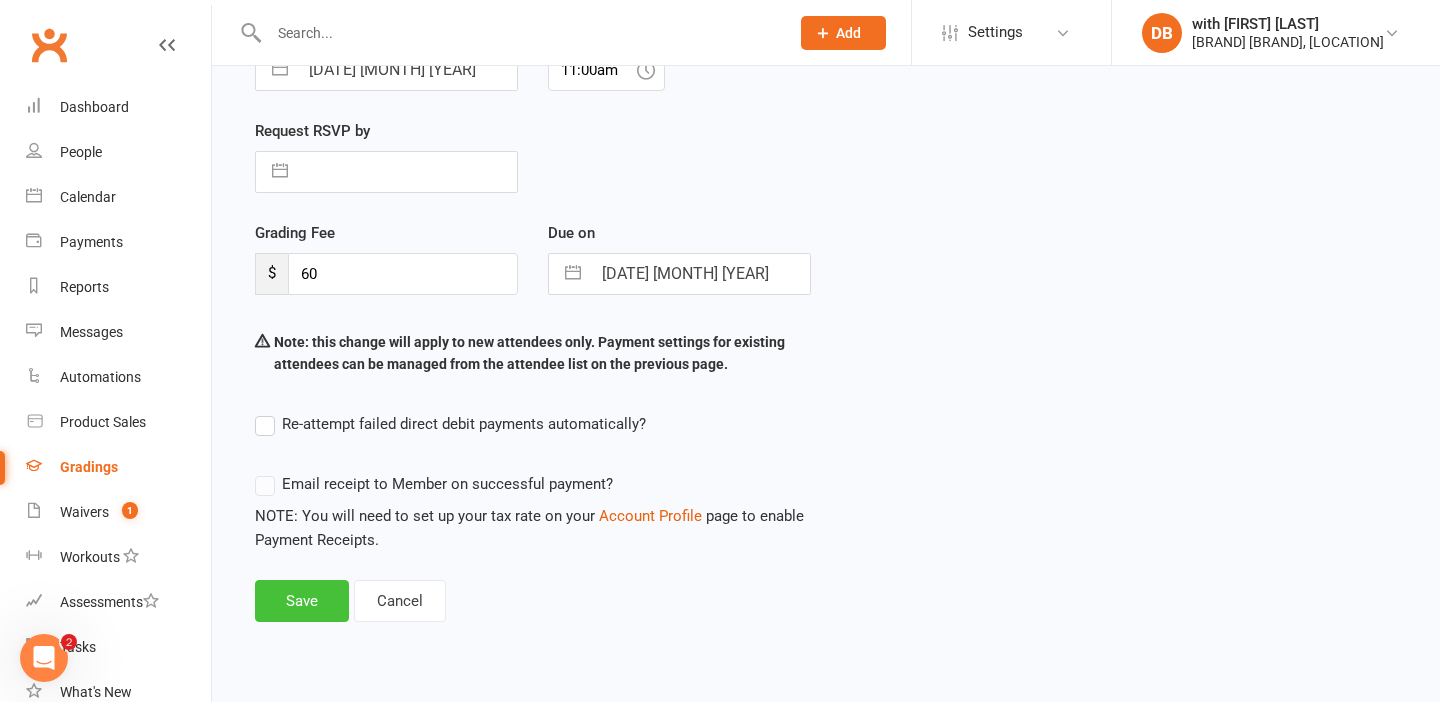 click on "Save" at bounding box center [302, 601] 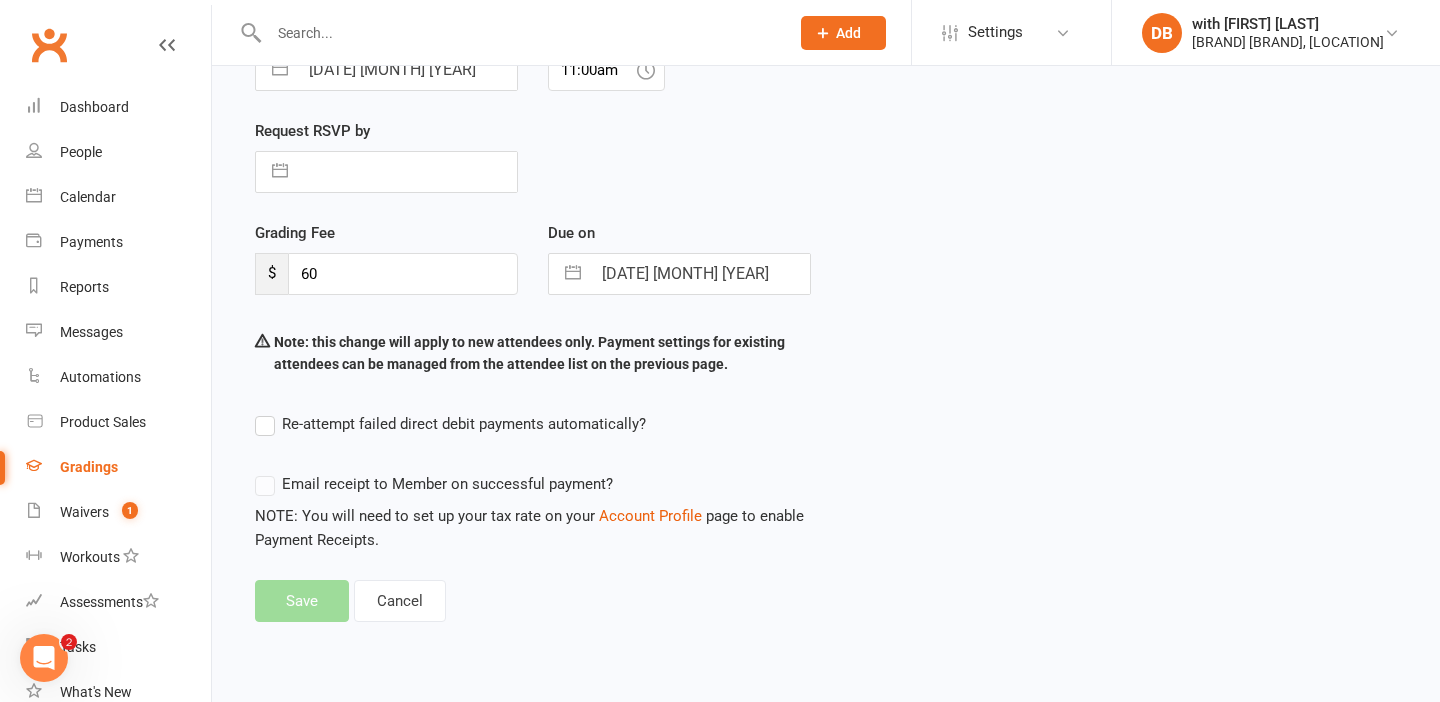scroll, scrollTop: 0, scrollLeft: 0, axis: both 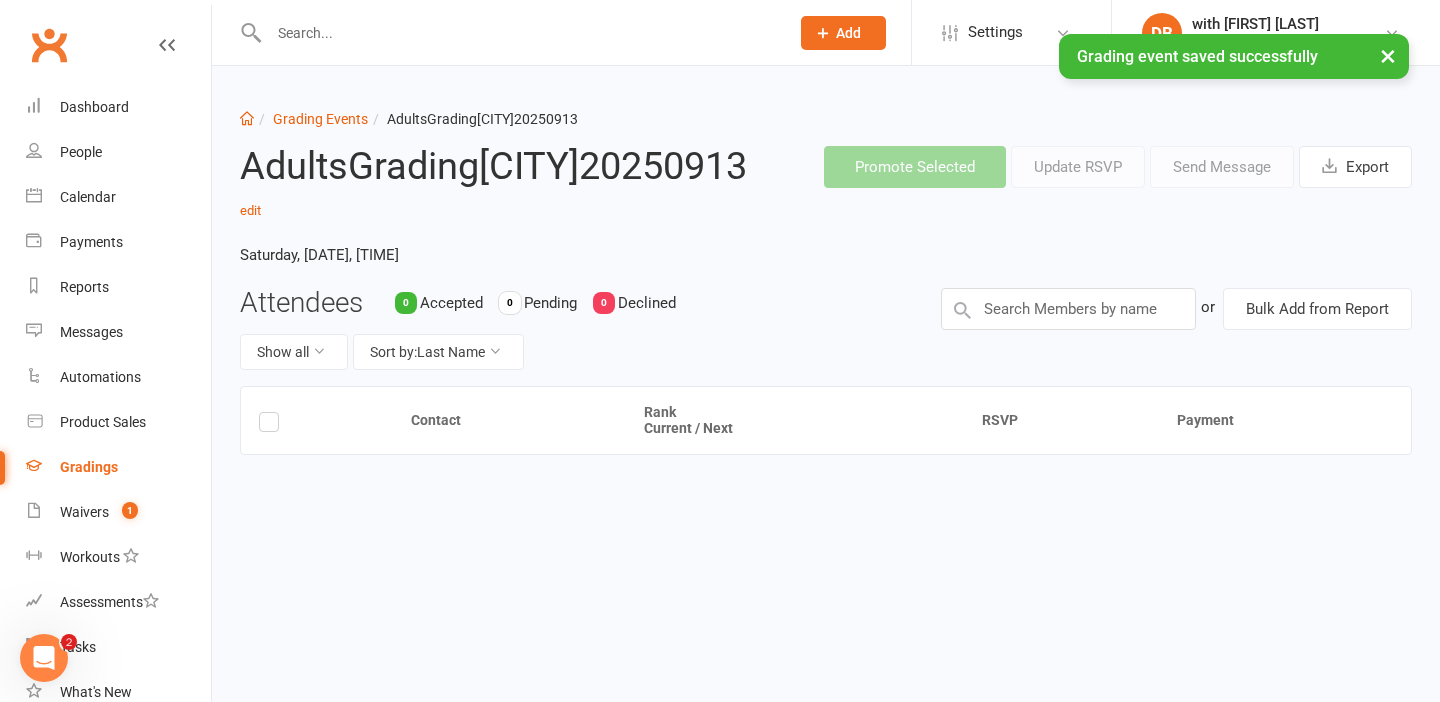 click on "Gradings" at bounding box center [118, 467] 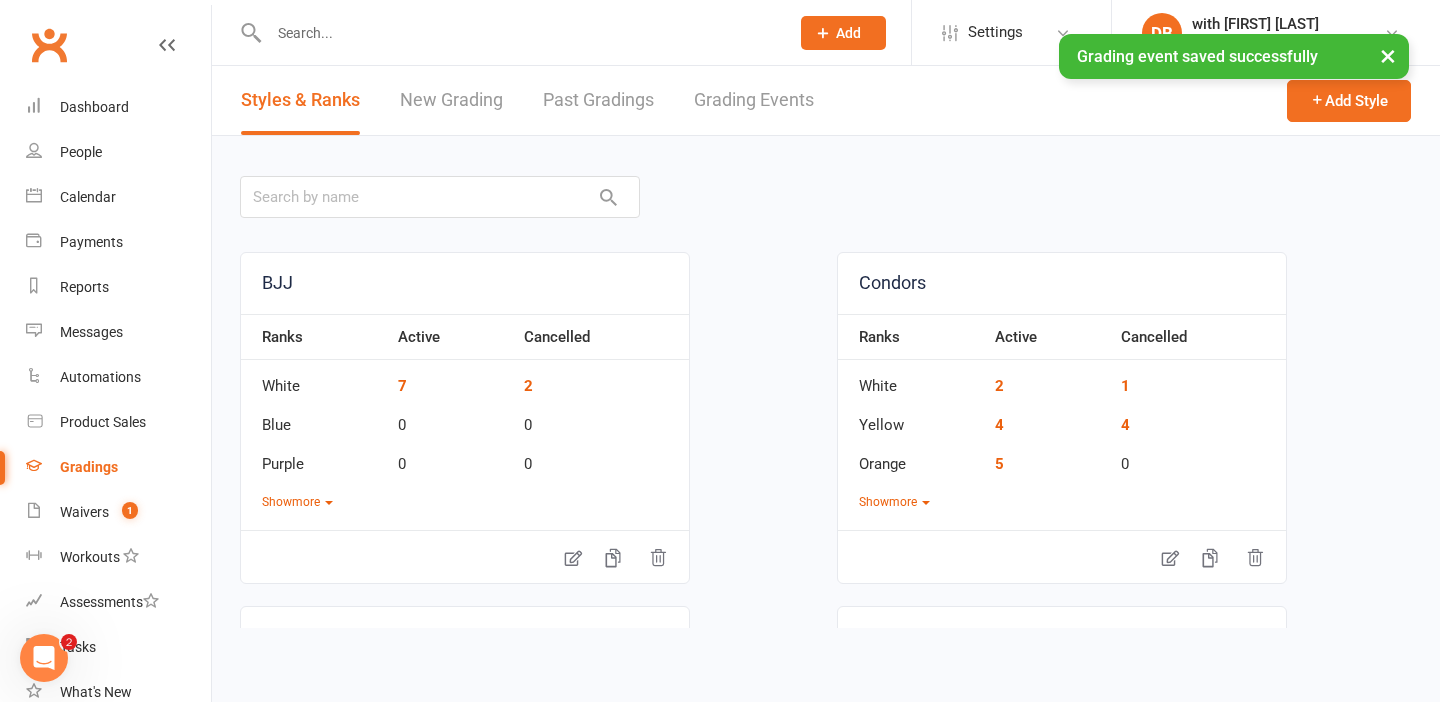 click on "Grading Events" at bounding box center (754, 100) 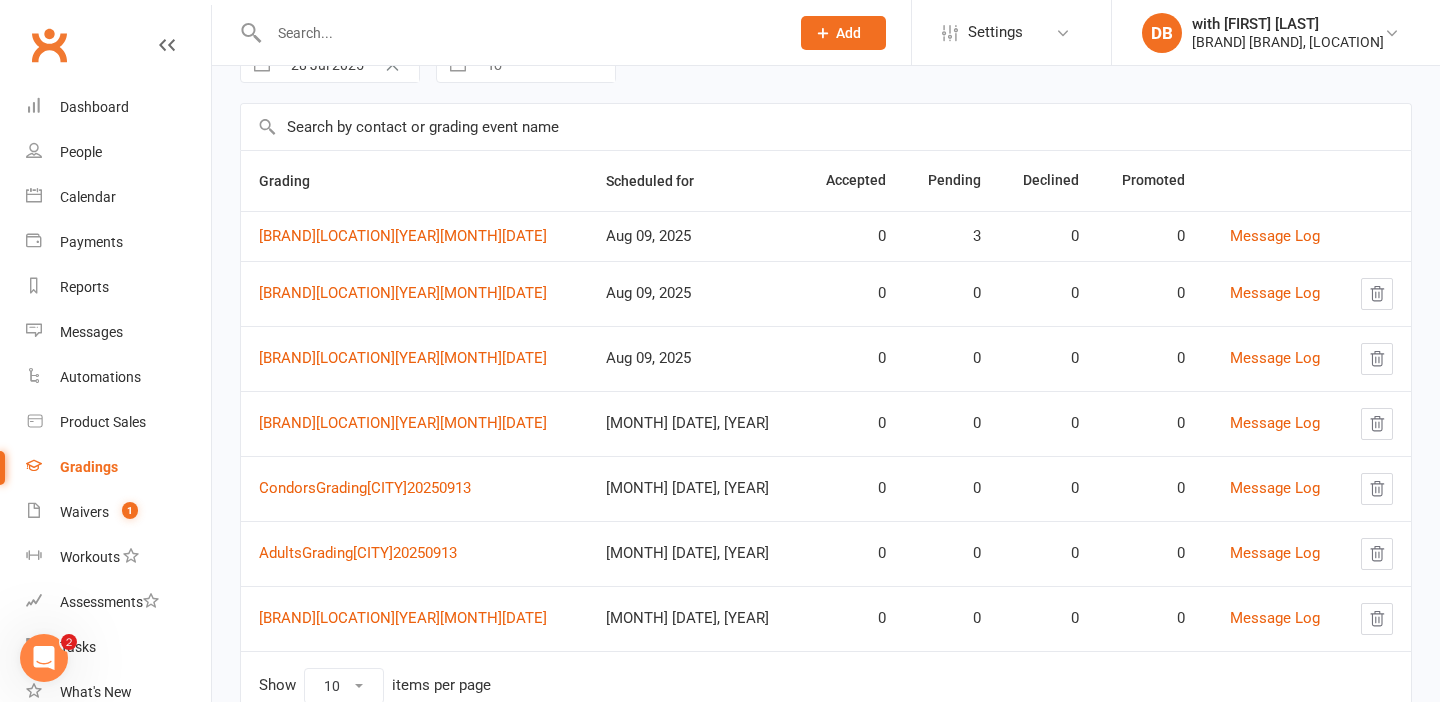 scroll, scrollTop: 112, scrollLeft: 0, axis: vertical 